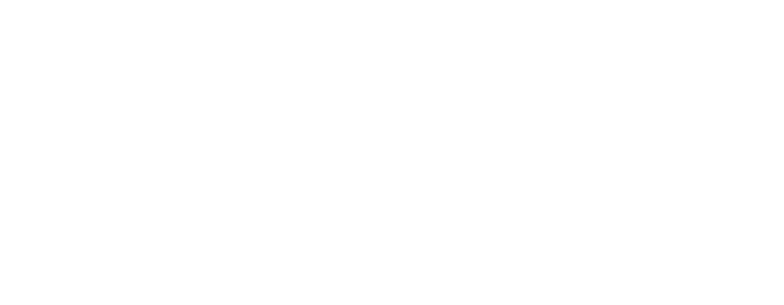 scroll, scrollTop: 0, scrollLeft: 0, axis: both 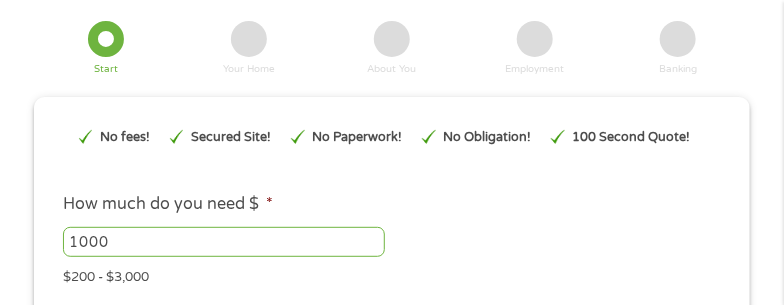 click on "1000" at bounding box center (224, 242) 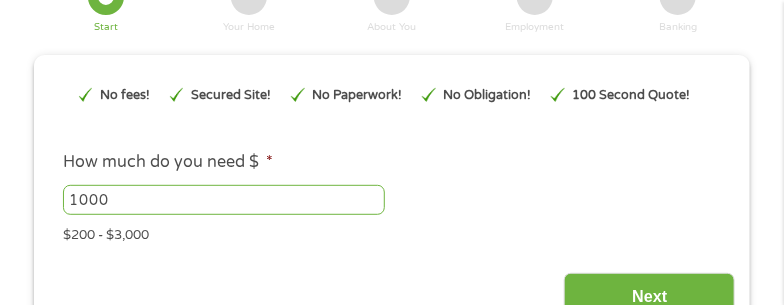 scroll, scrollTop: 190, scrollLeft: 0, axis: vertical 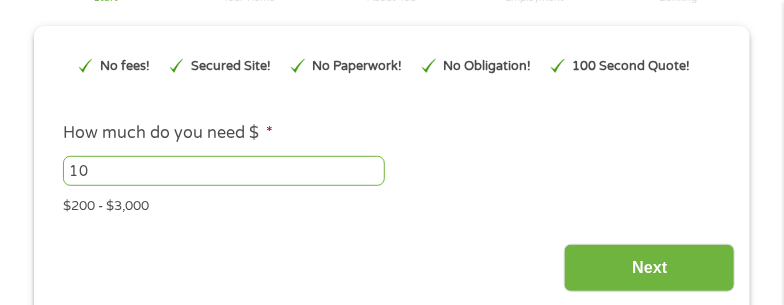 type on "1" 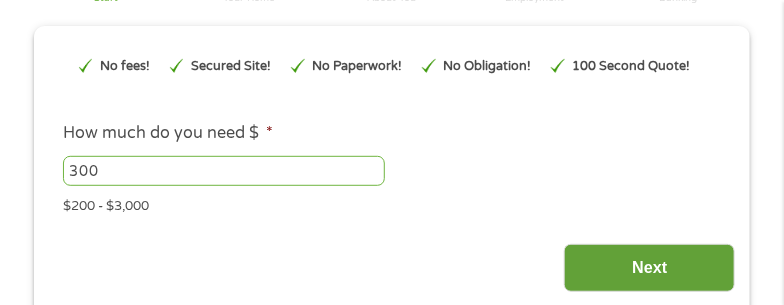 type on "300" 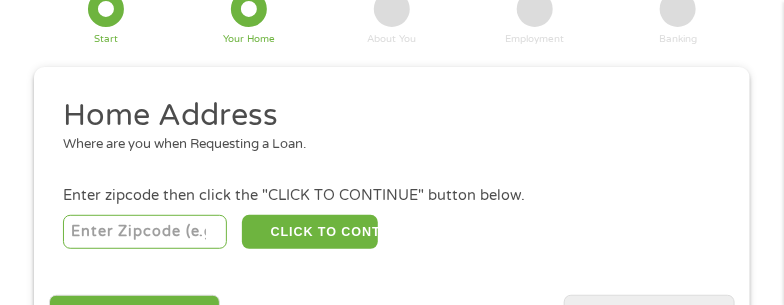 scroll, scrollTop: 0, scrollLeft: 0, axis: both 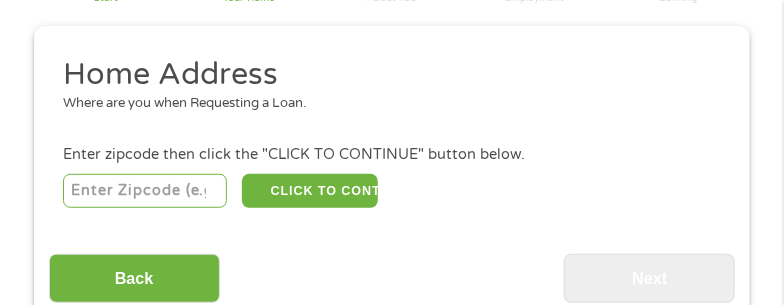click at bounding box center (145, 191) 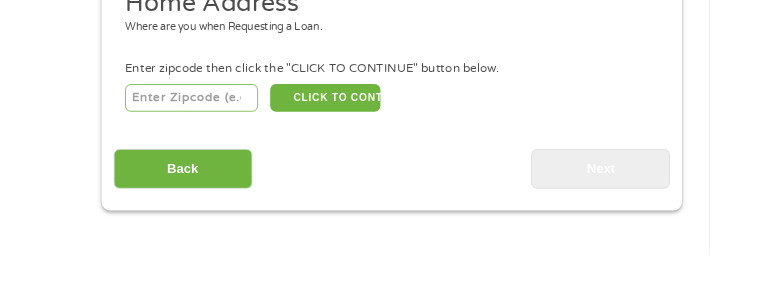 scroll, scrollTop: 200, scrollLeft: 0, axis: vertical 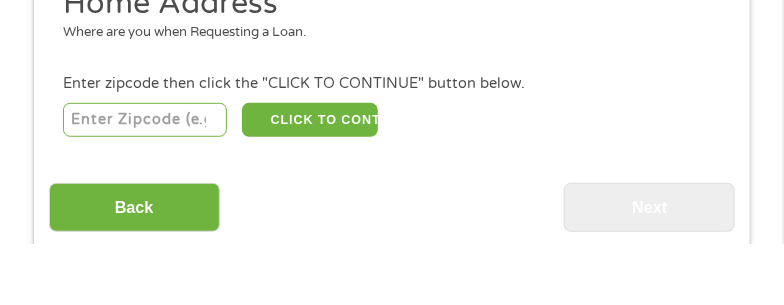type on "[POSTAL_CODE]" 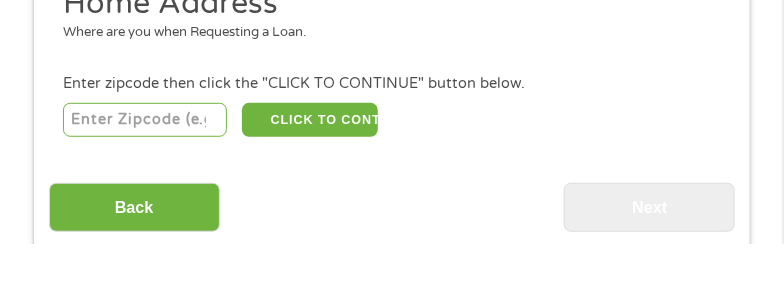 scroll, scrollTop: 200, scrollLeft: 0, axis: vertical 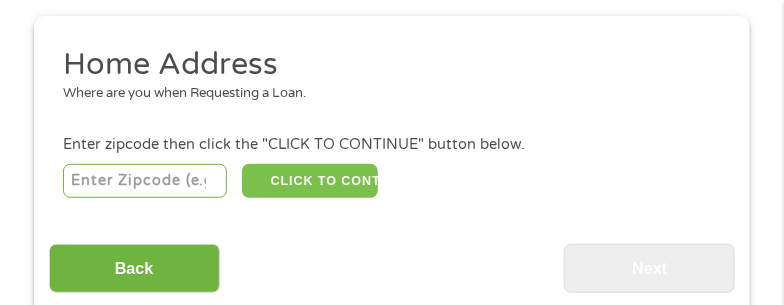 click on "CLICK TO CONTINUE" at bounding box center [310, 181] 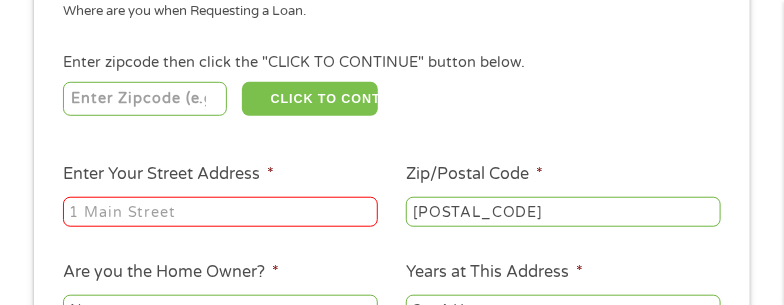 scroll, scrollTop: 285, scrollLeft: 0, axis: vertical 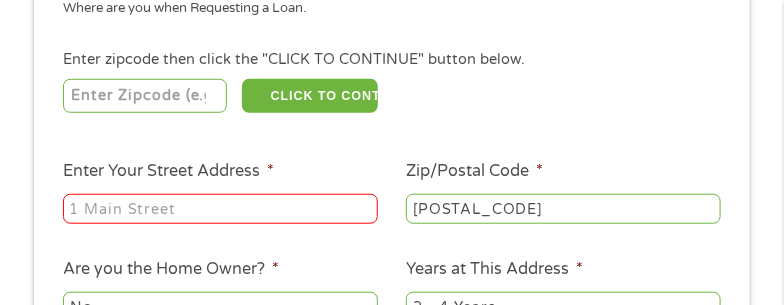 click on "Enter Your Street Address *" at bounding box center [220, 209] 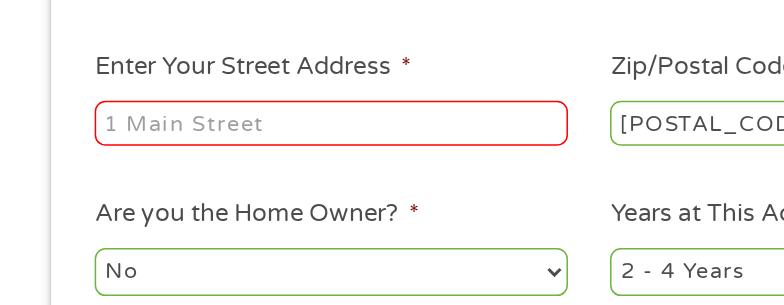 scroll, scrollTop: 326, scrollLeft: 0, axis: vertical 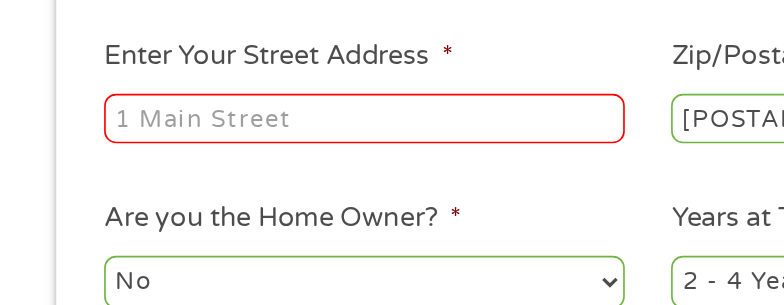 type on "[NUMBER] [STREET] [APT]" 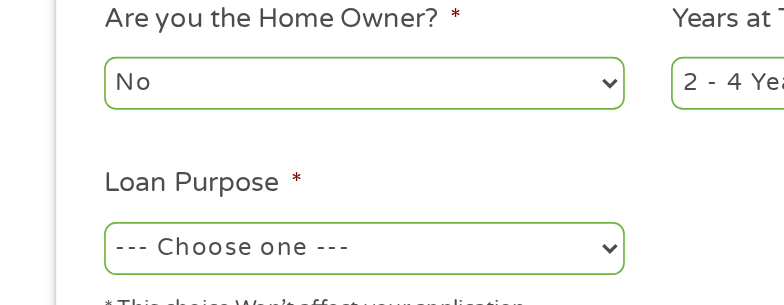 scroll, scrollTop: 422, scrollLeft: 0, axis: vertical 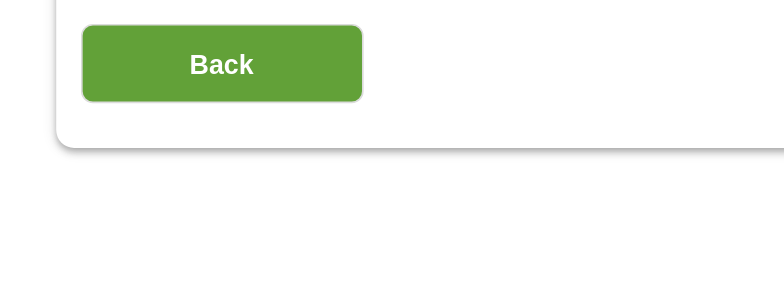 click on "Back" at bounding box center (134, 187) 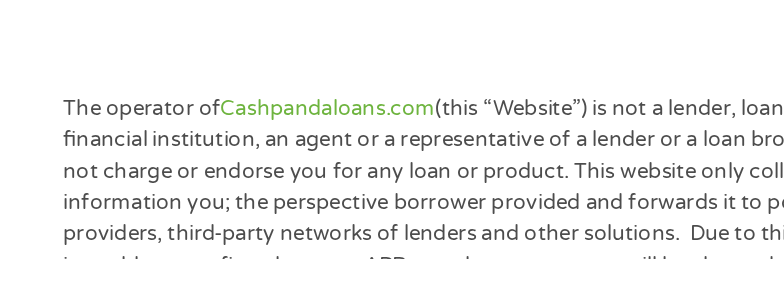 scroll, scrollTop: 8, scrollLeft: 8, axis: both 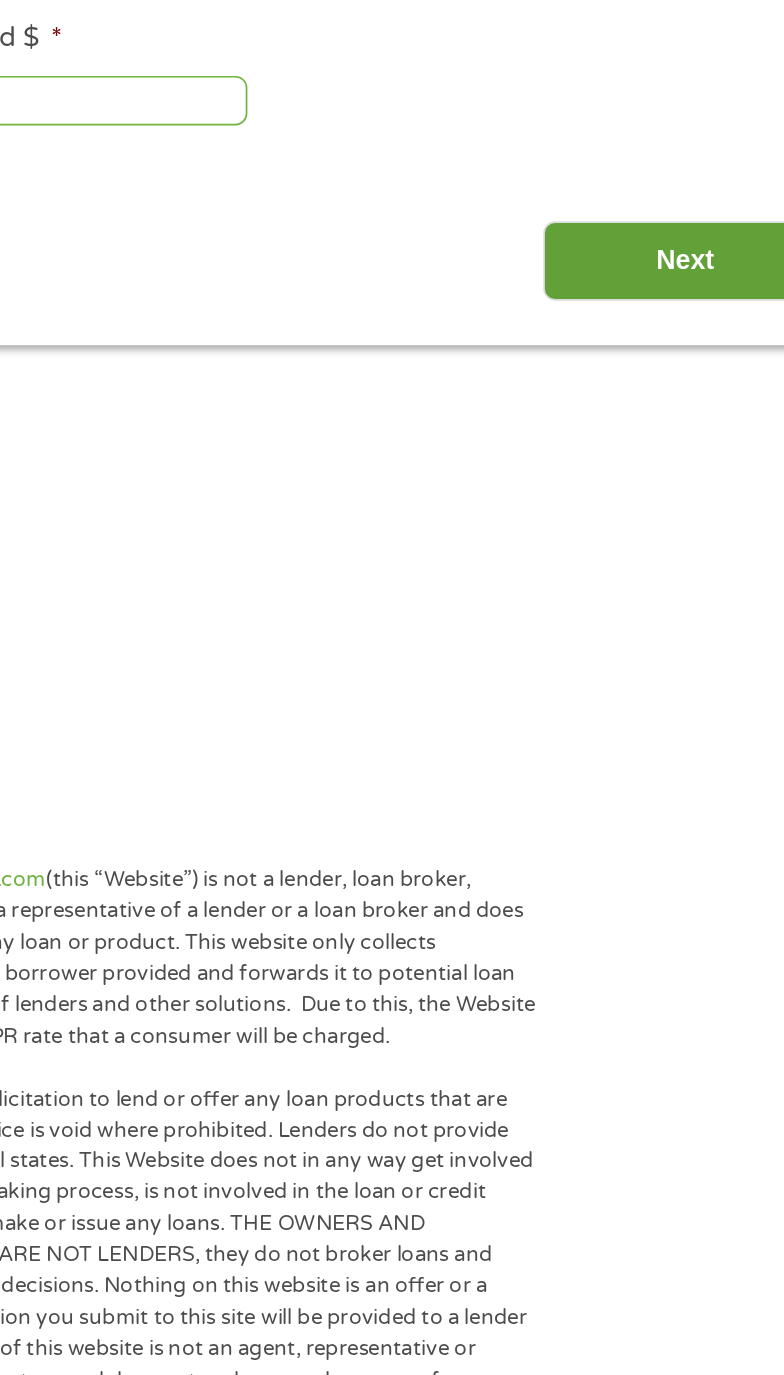 click on "Next" at bounding box center (649, 458) 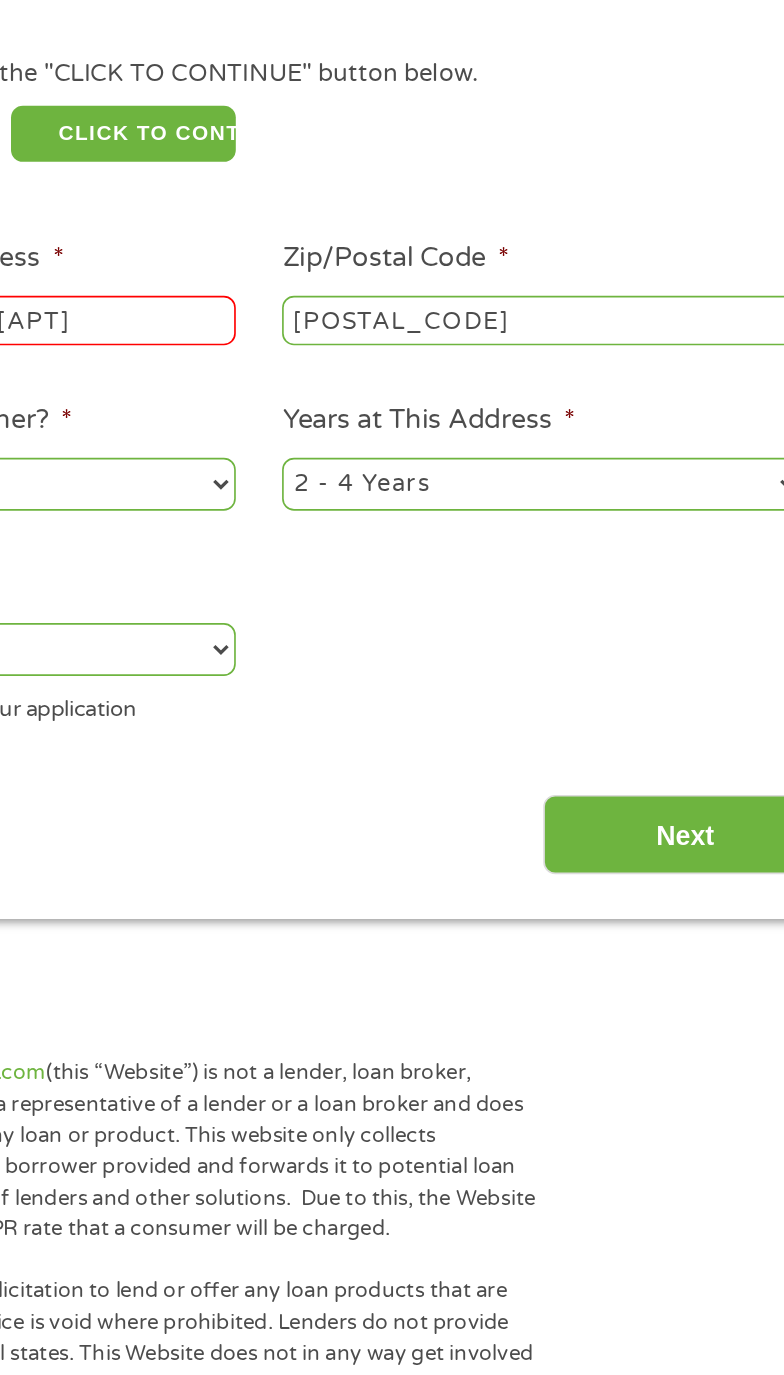 scroll, scrollTop: 26, scrollLeft: 0, axis: vertical 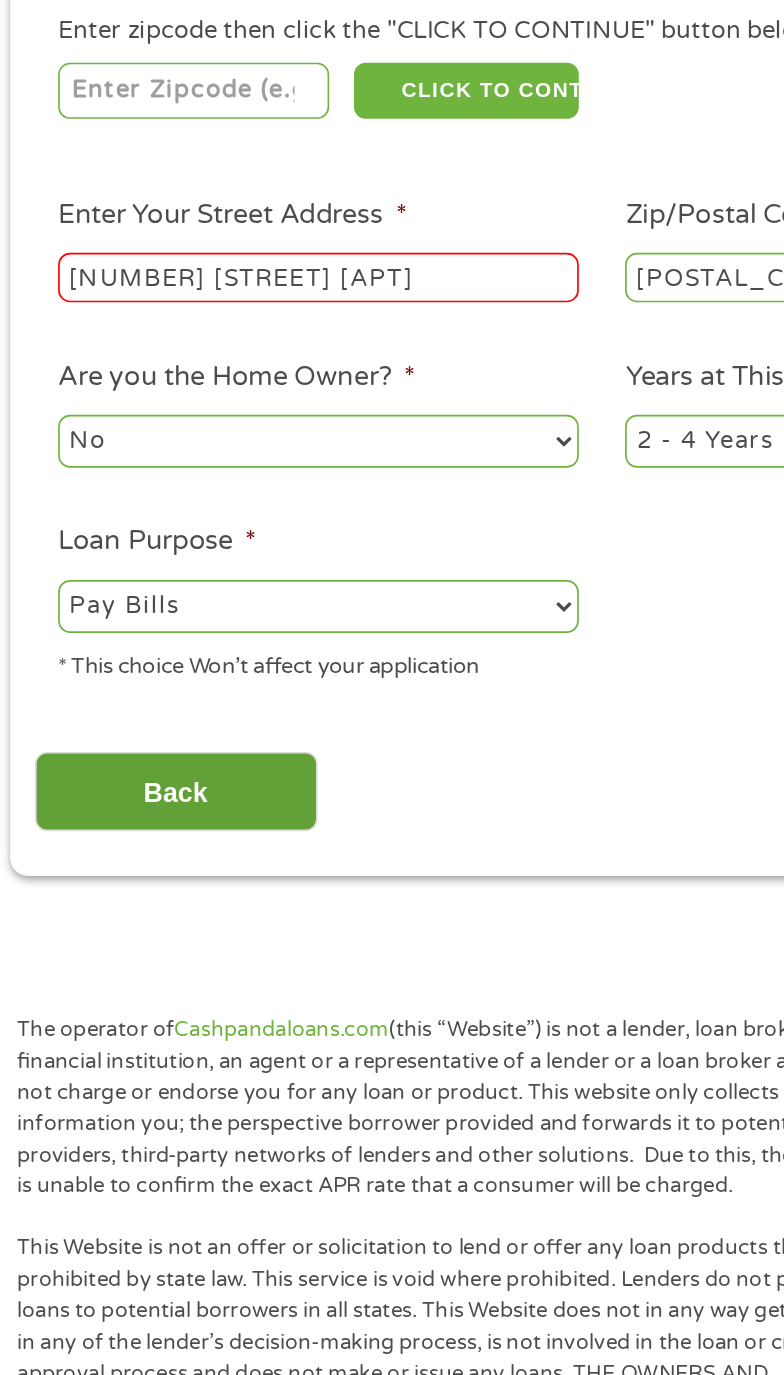 click on "Back" at bounding box center (134, 779) 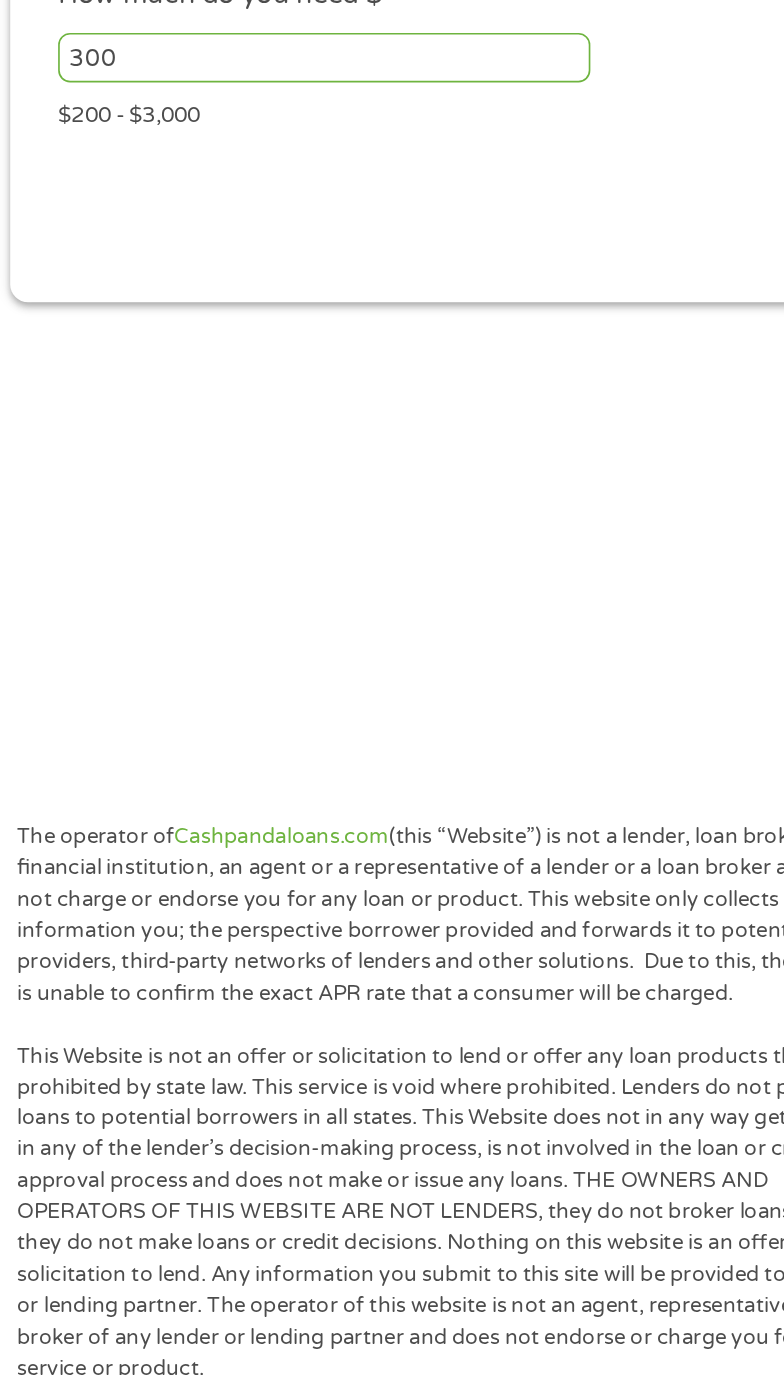 scroll, scrollTop: 8, scrollLeft: 8, axis: both 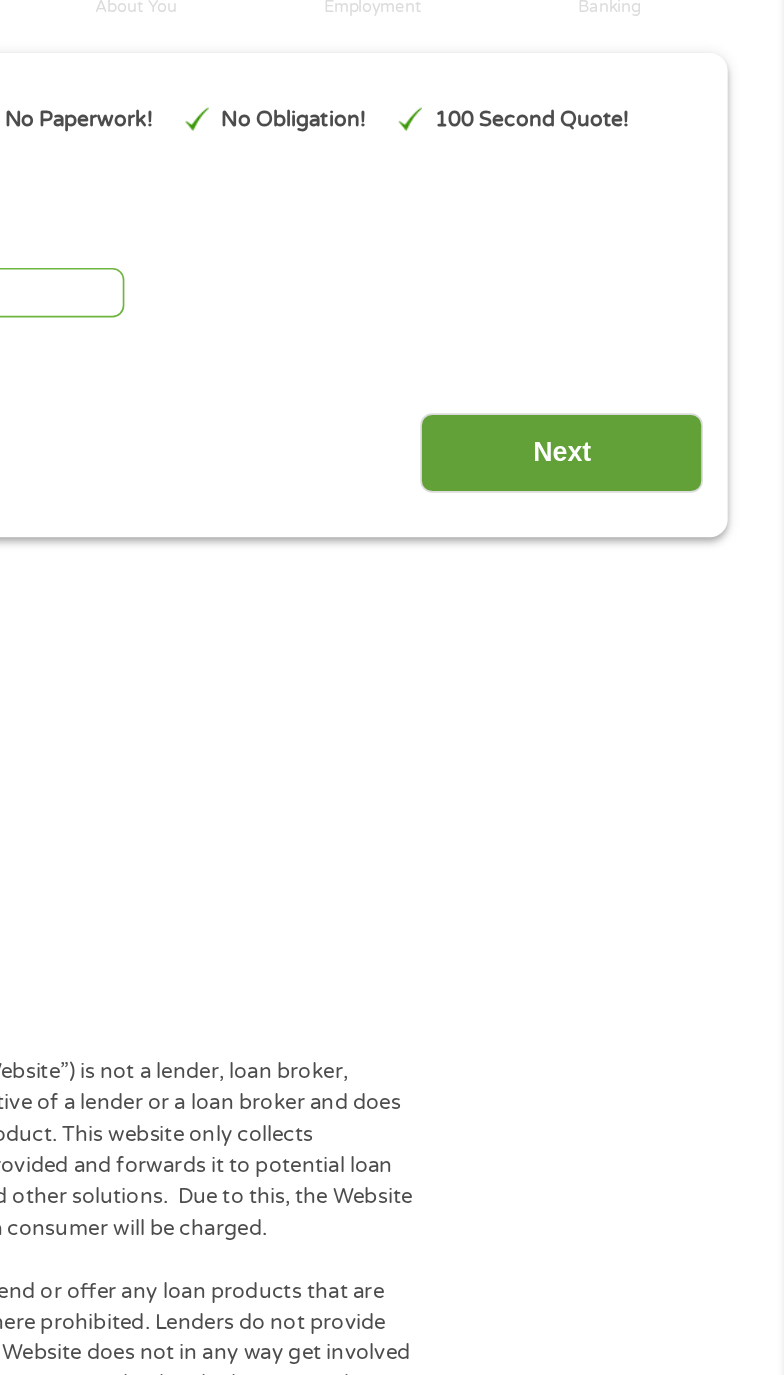 click on "Next" at bounding box center (649, 444) 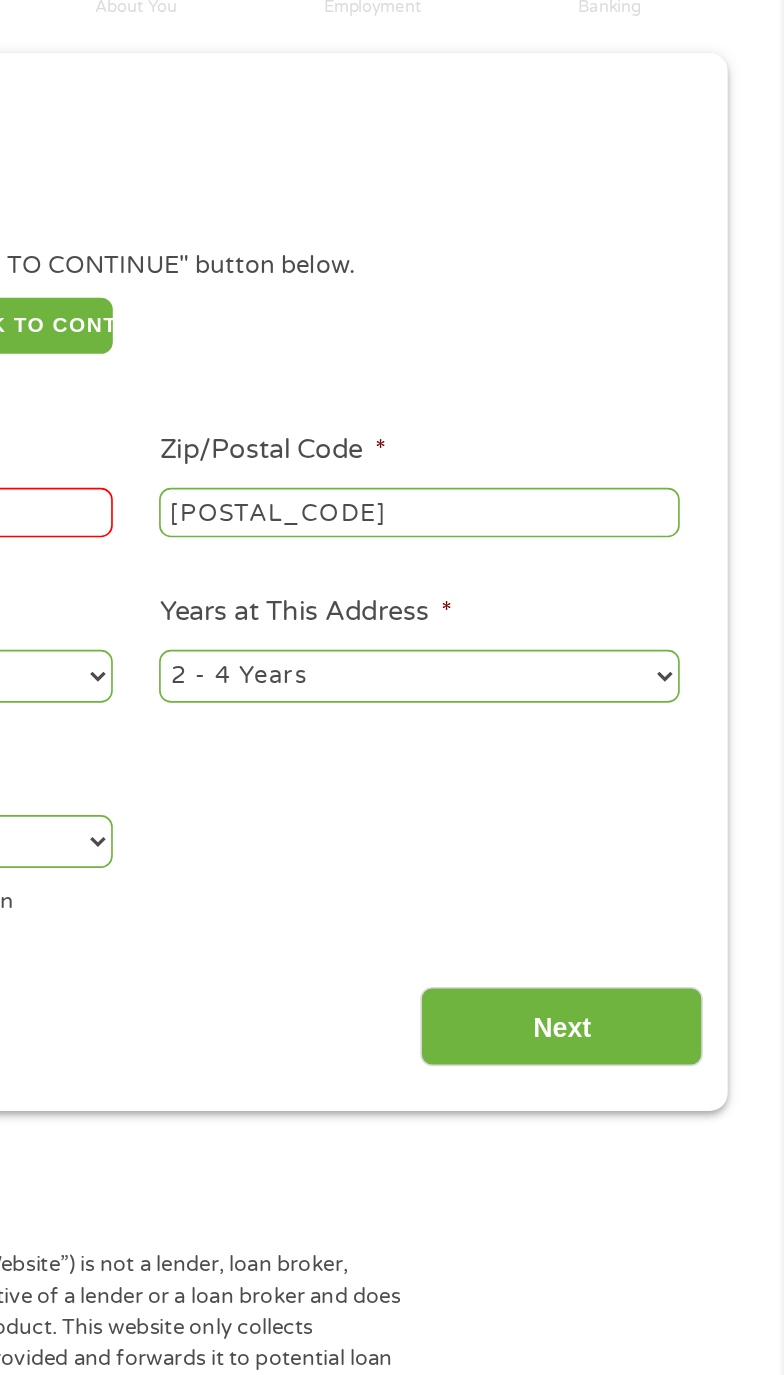 scroll, scrollTop: 8, scrollLeft: 8, axis: both 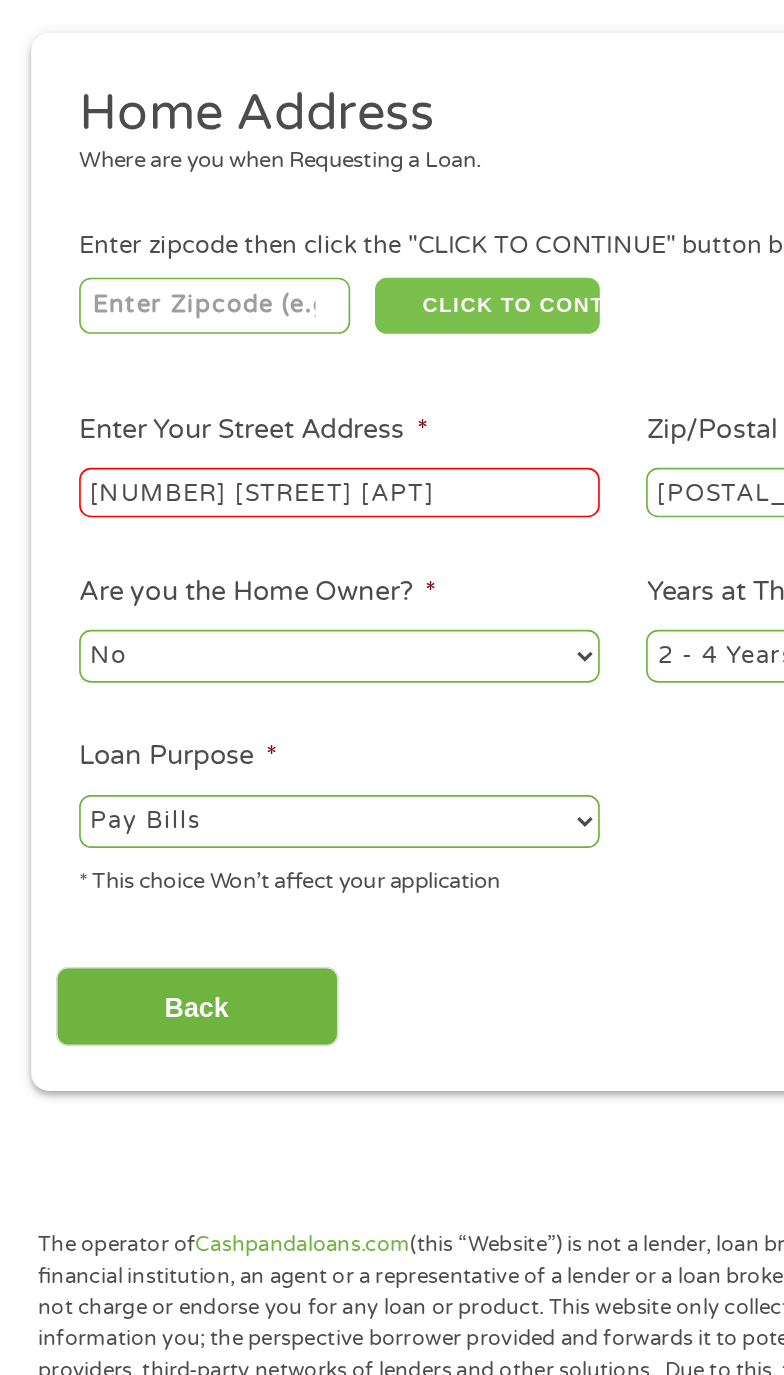 click on "CLICK TO CONTINUE" at bounding box center [310, 355] 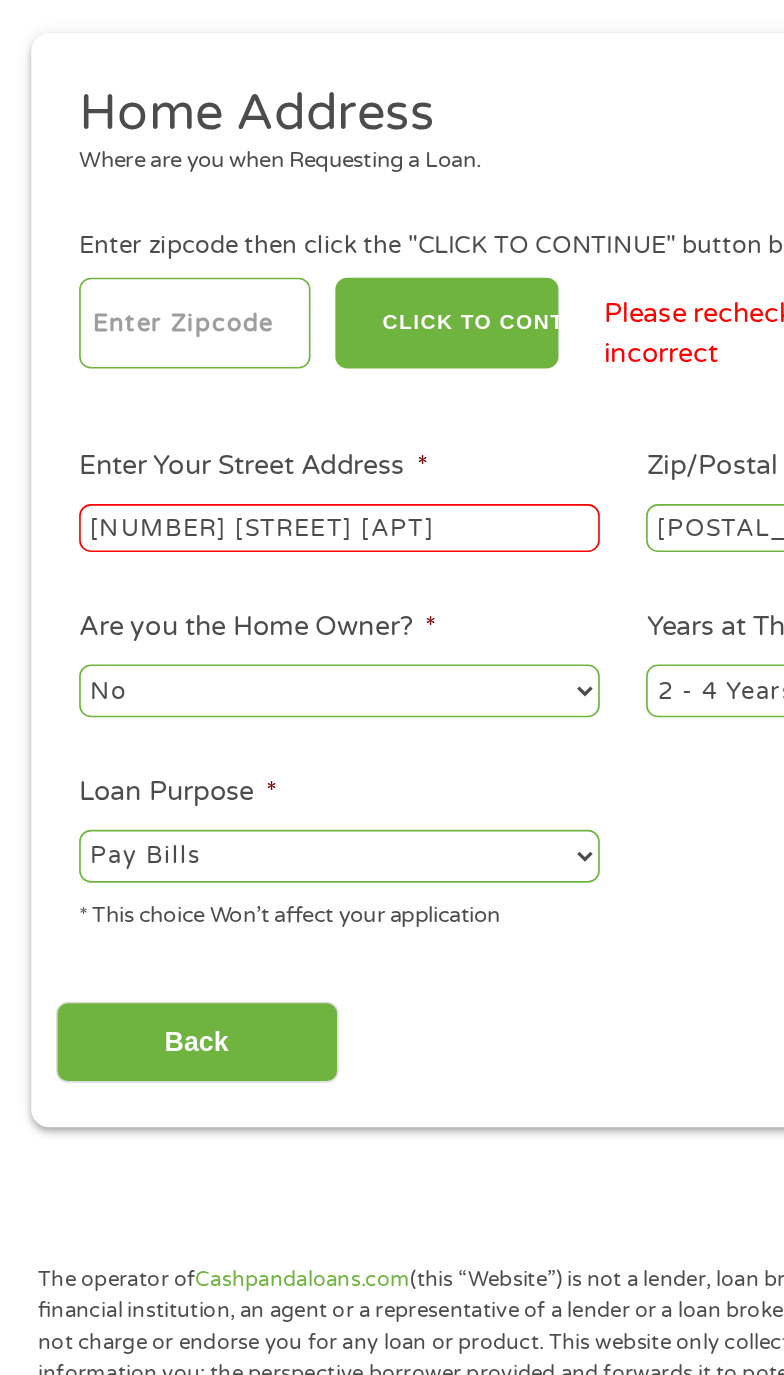 click at bounding box center (133, 365) 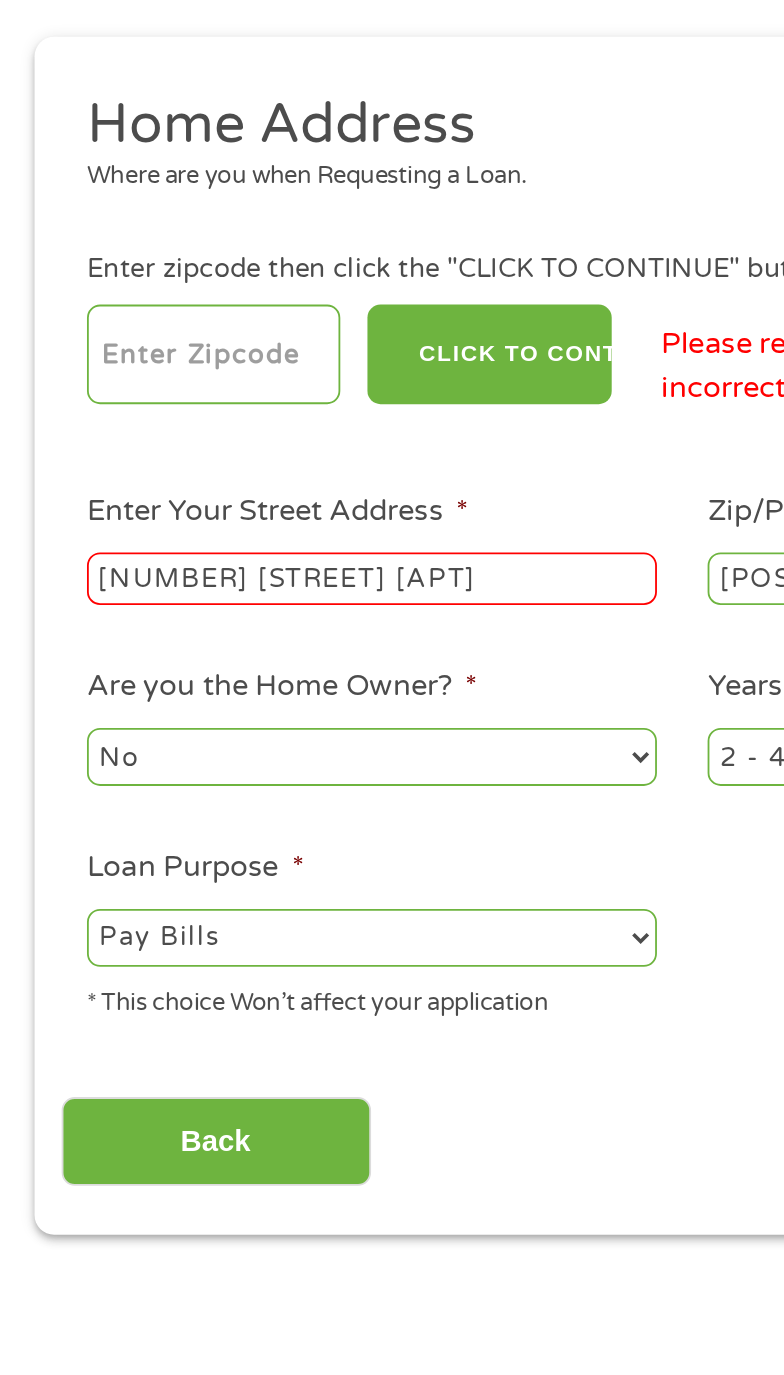 scroll, scrollTop: 26, scrollLeft: 0, axis: vertical 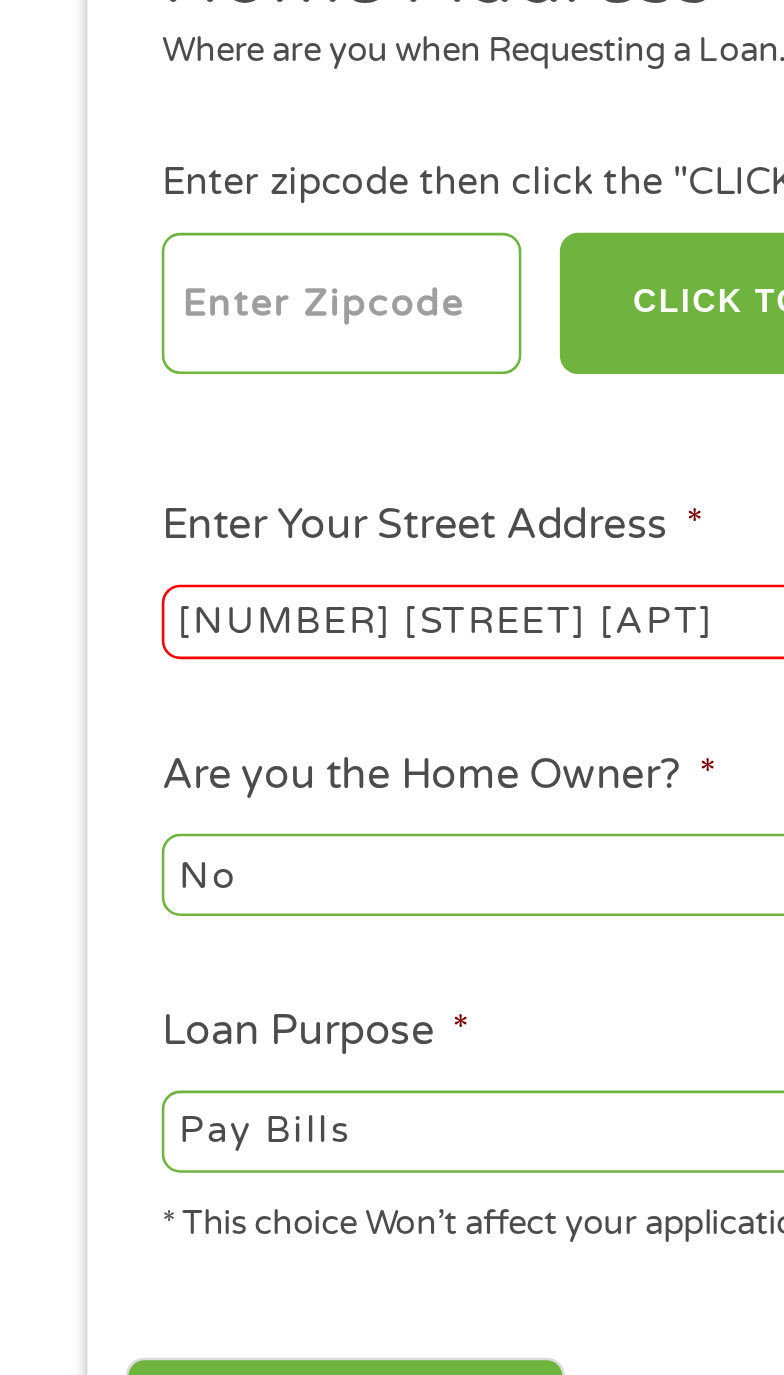 type on "[POSTAL_CODE]" 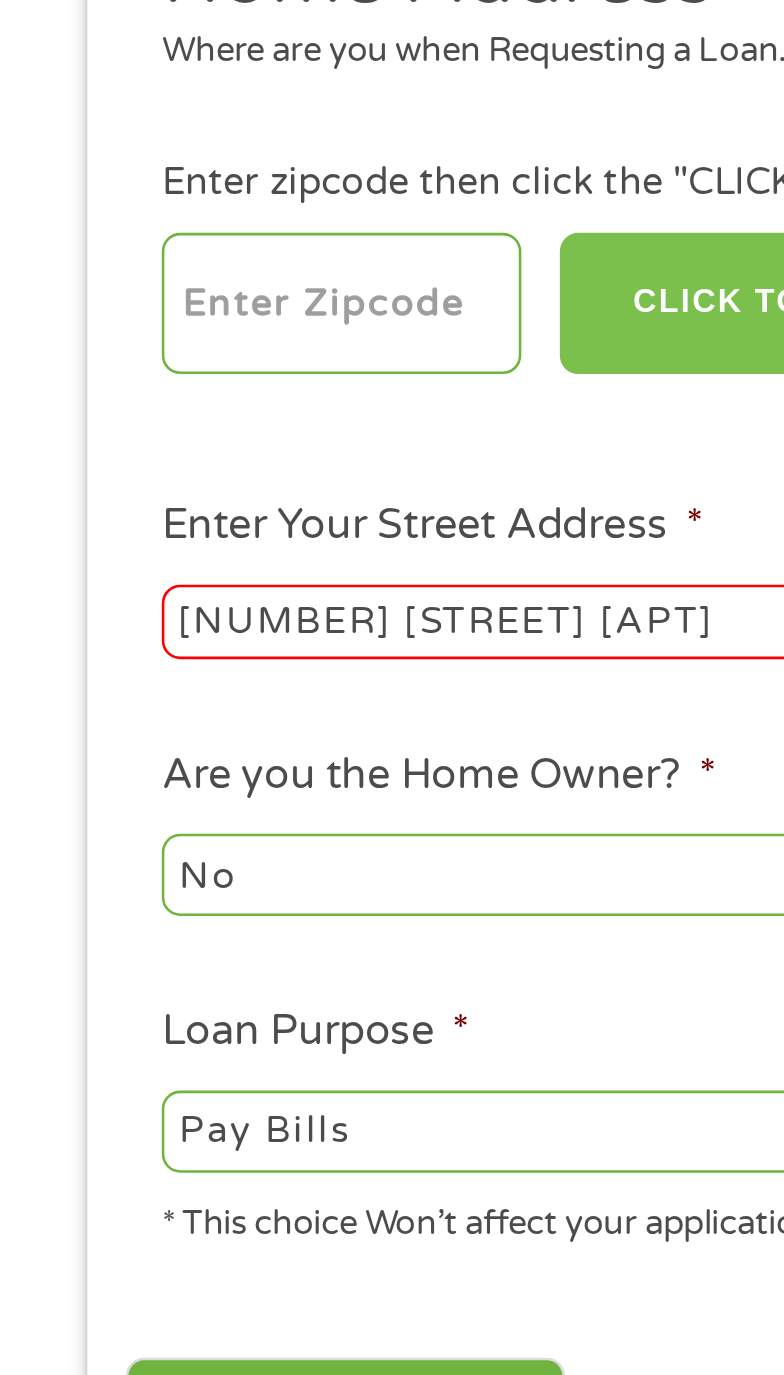 click on "CLICK TO CONTINUE" at bounding box center (286, 365) 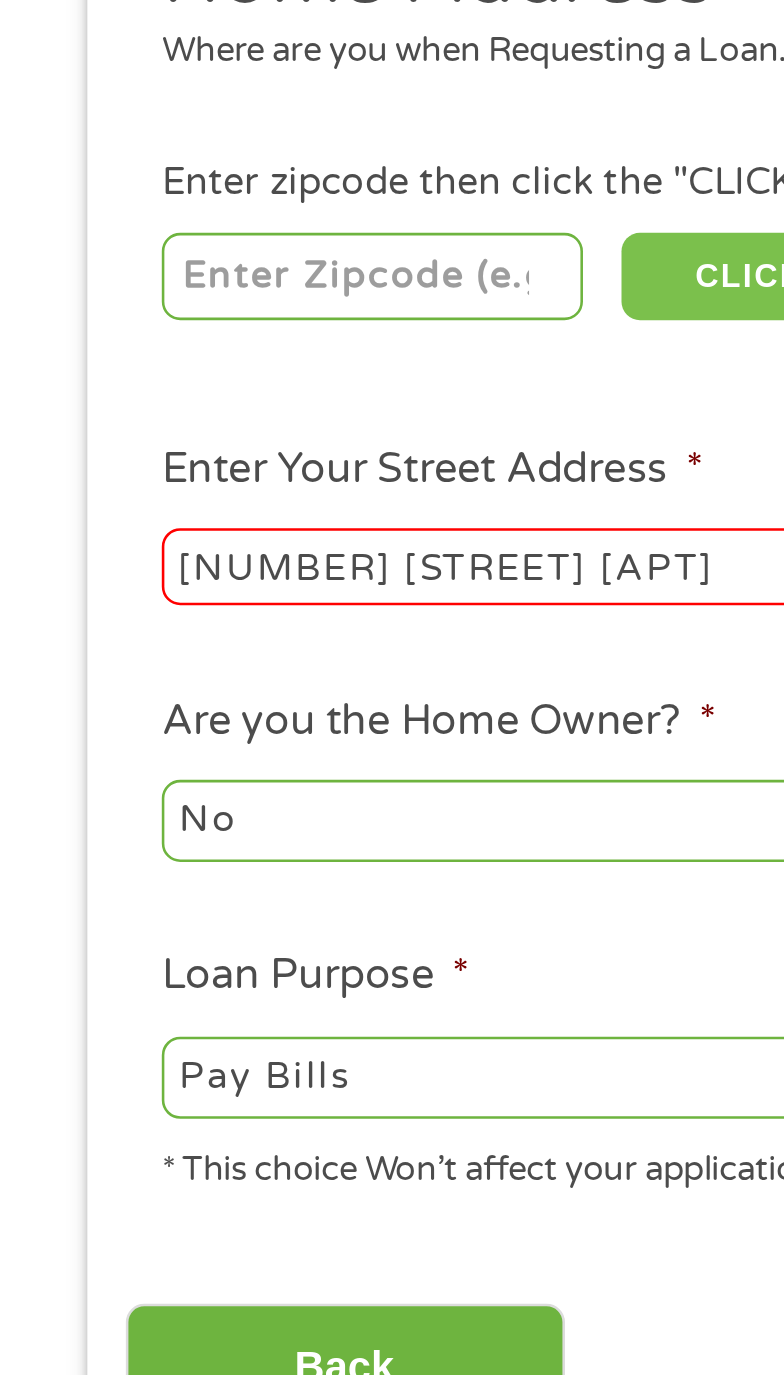 scroll, scrollTop: 26, scrollLeft: 0, axis: vertical 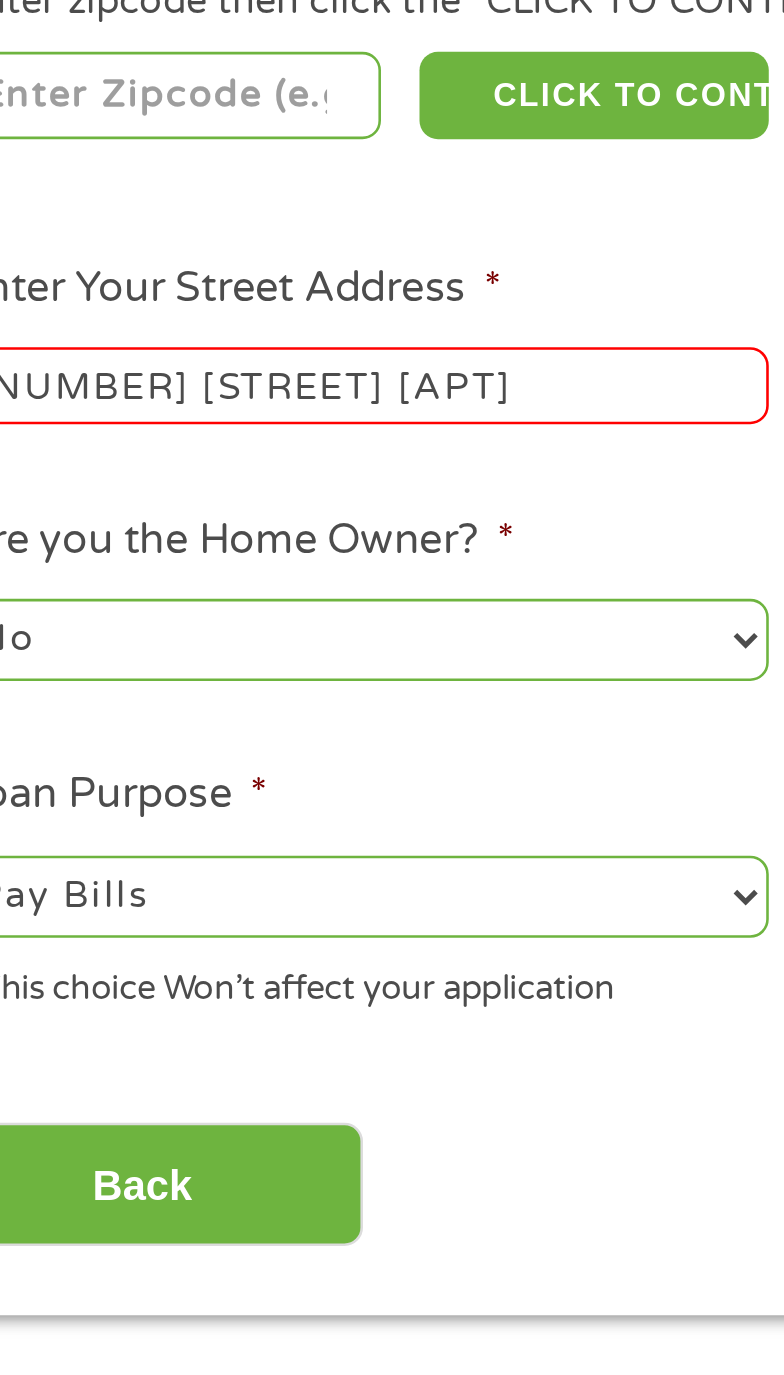 click on "[NUMBER] [STREET] [APT]" at bounding box center [220, 468] 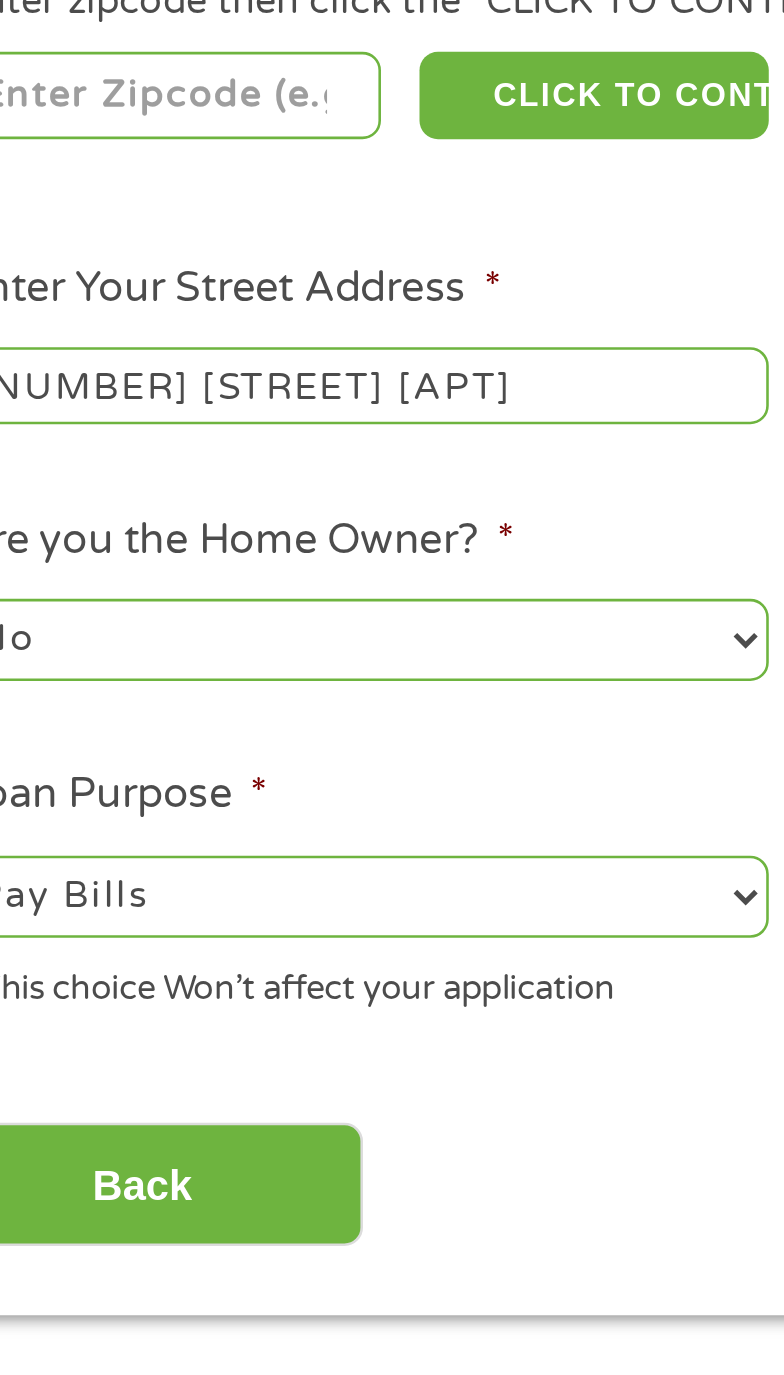 click on "[NUMBER] [STREET] [APT]" at bounding box center (220, 468) 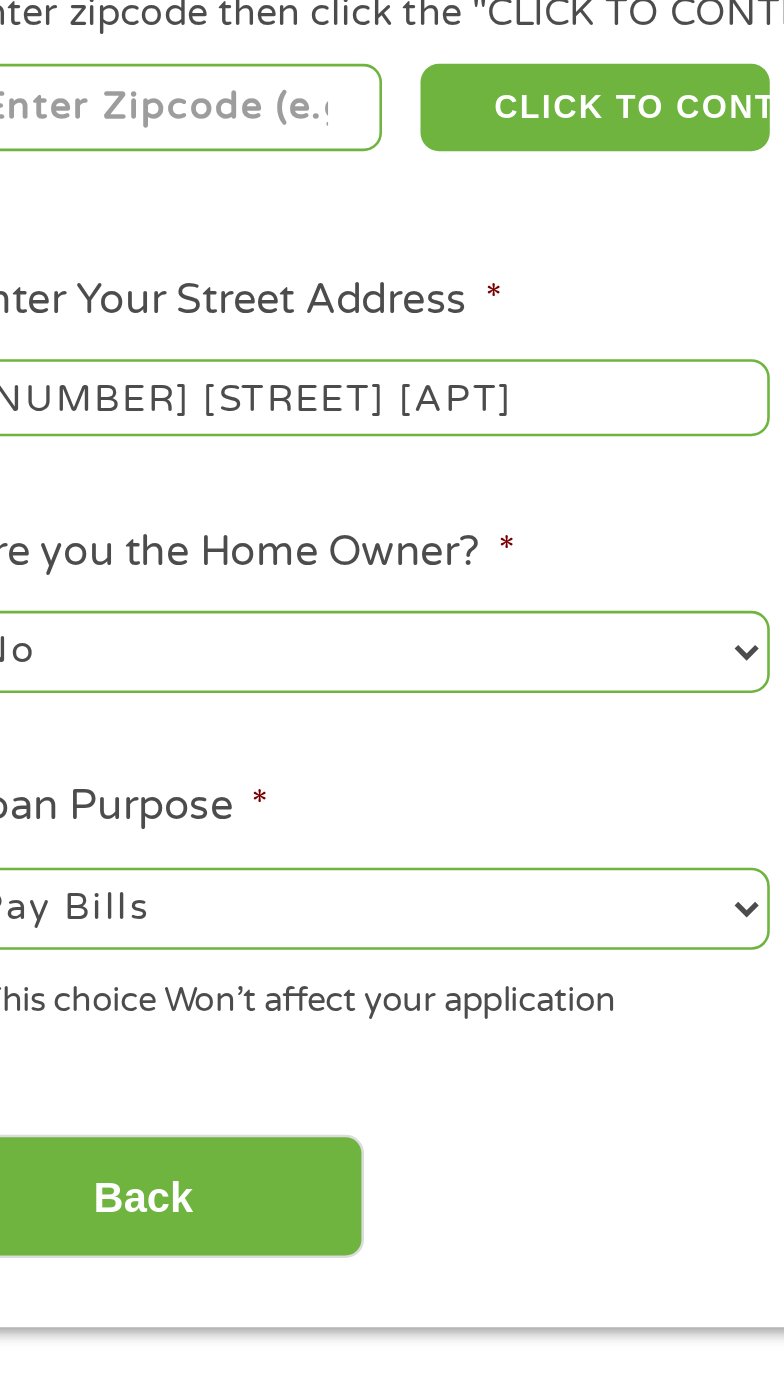 scroll, scrollTop: 26, scrollLeft: 0, axis: vertical 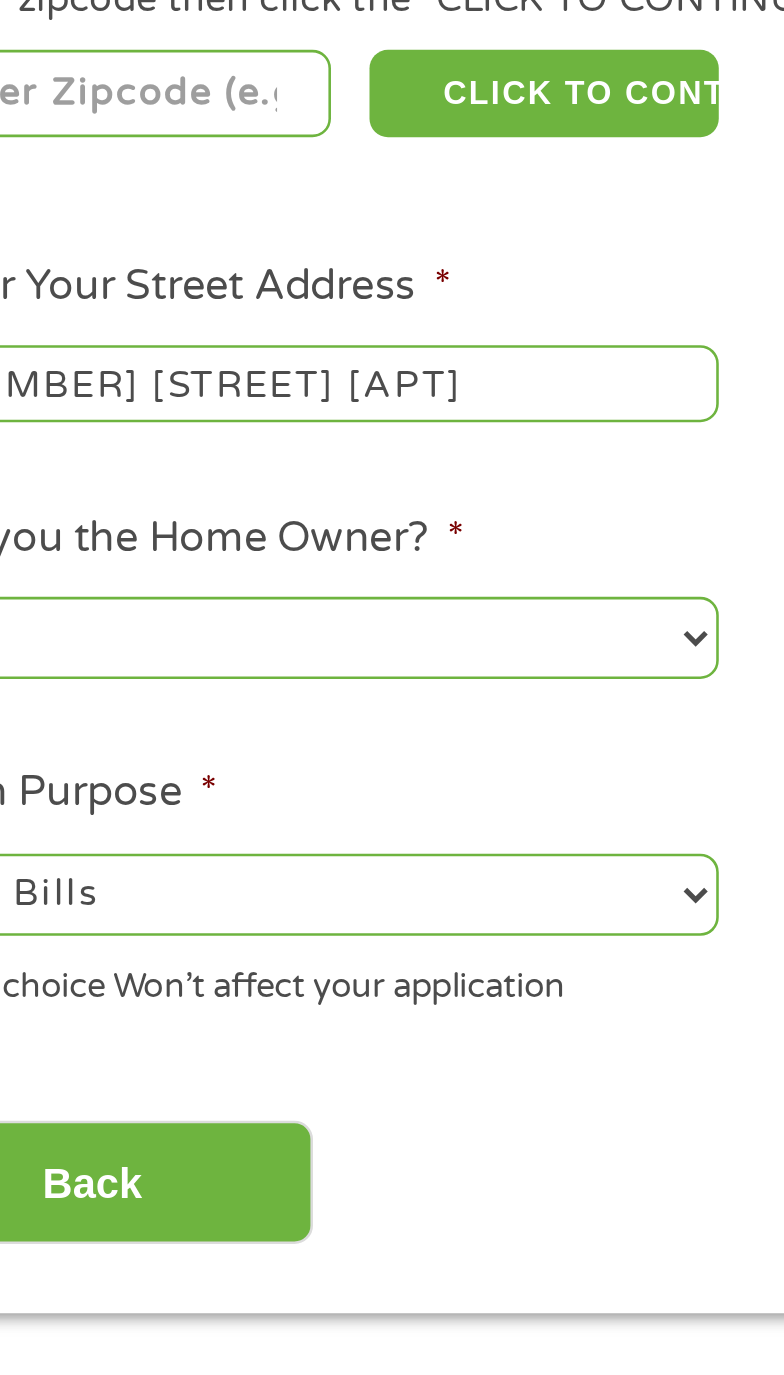 click on "[NUMBER] [STREET] [APT]" at bounding box center [220, 468] 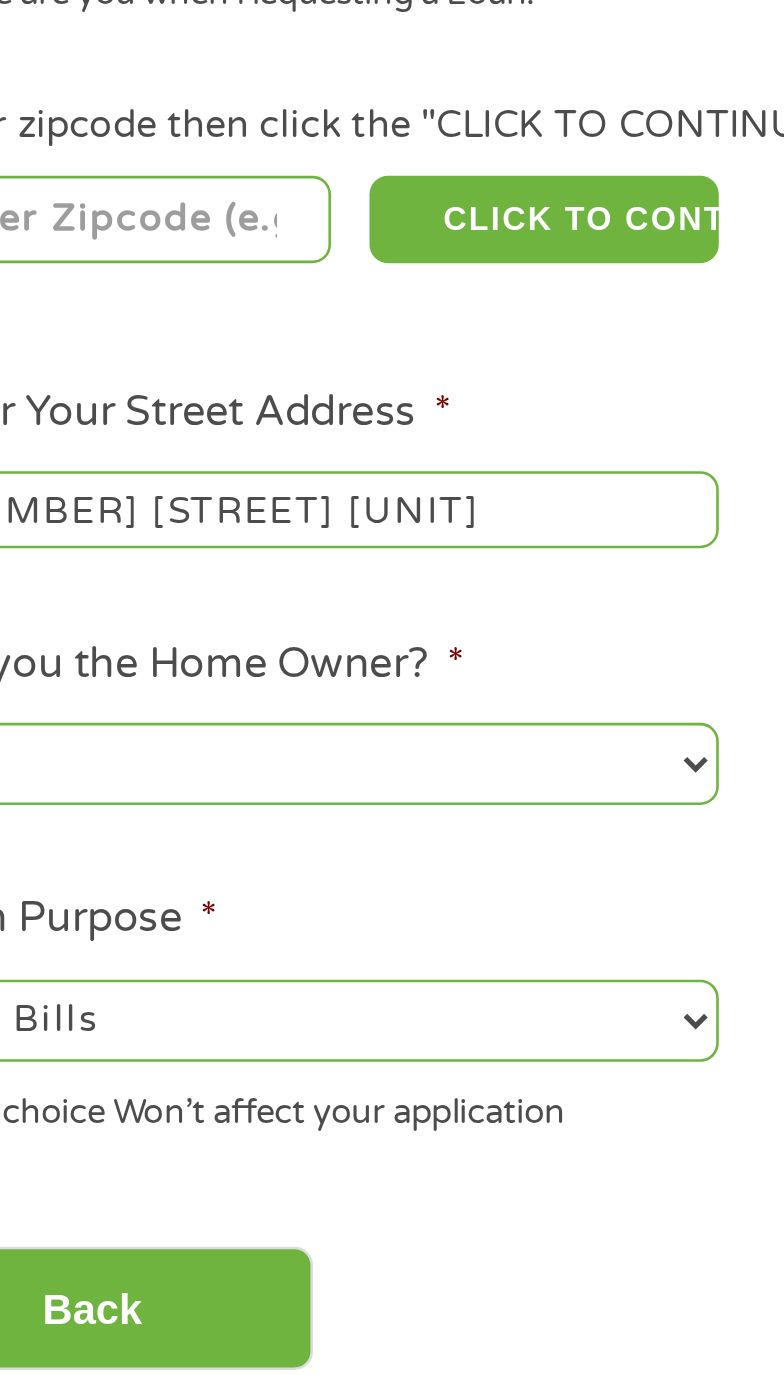 scroll, scrollTop: 26, scrollLeft: 0, axis: vertical 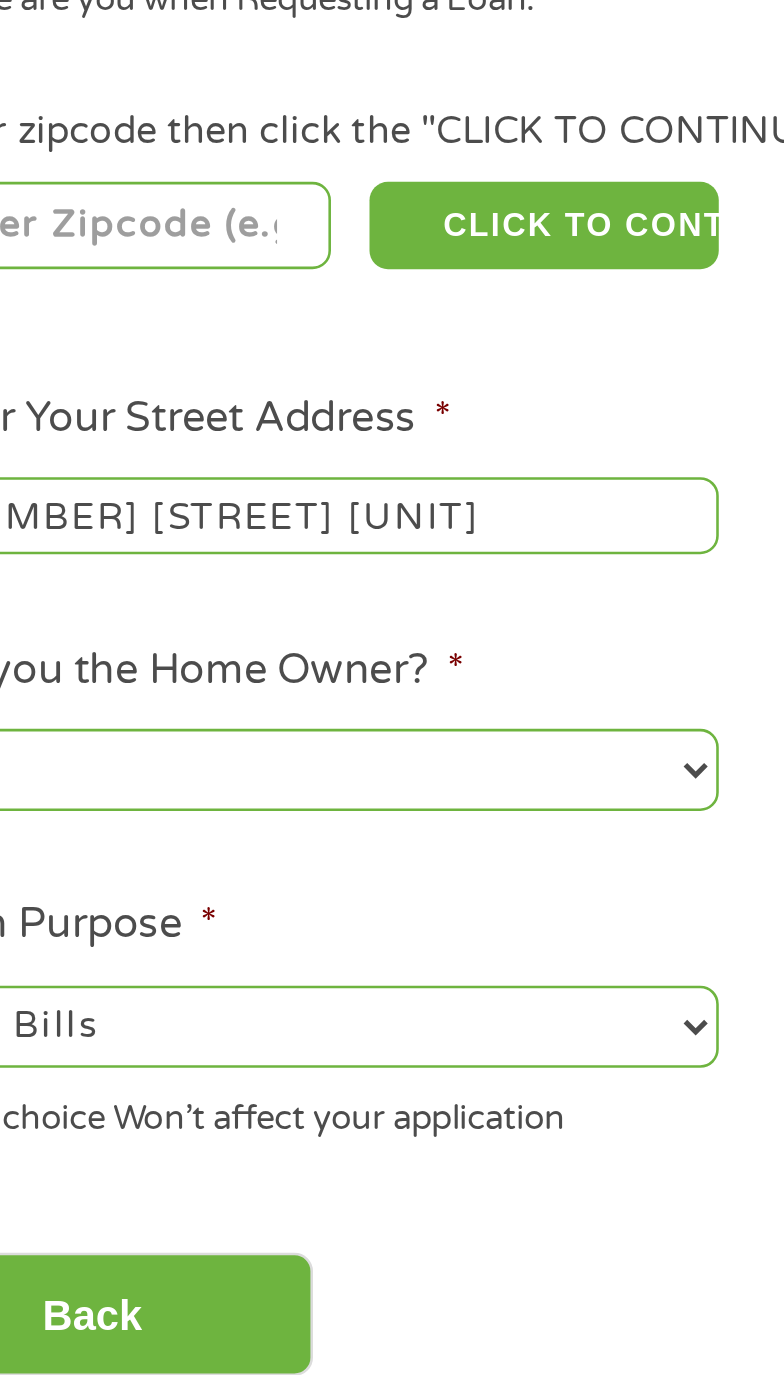 type on "[NUMBER] [STREET] [UNIT]" 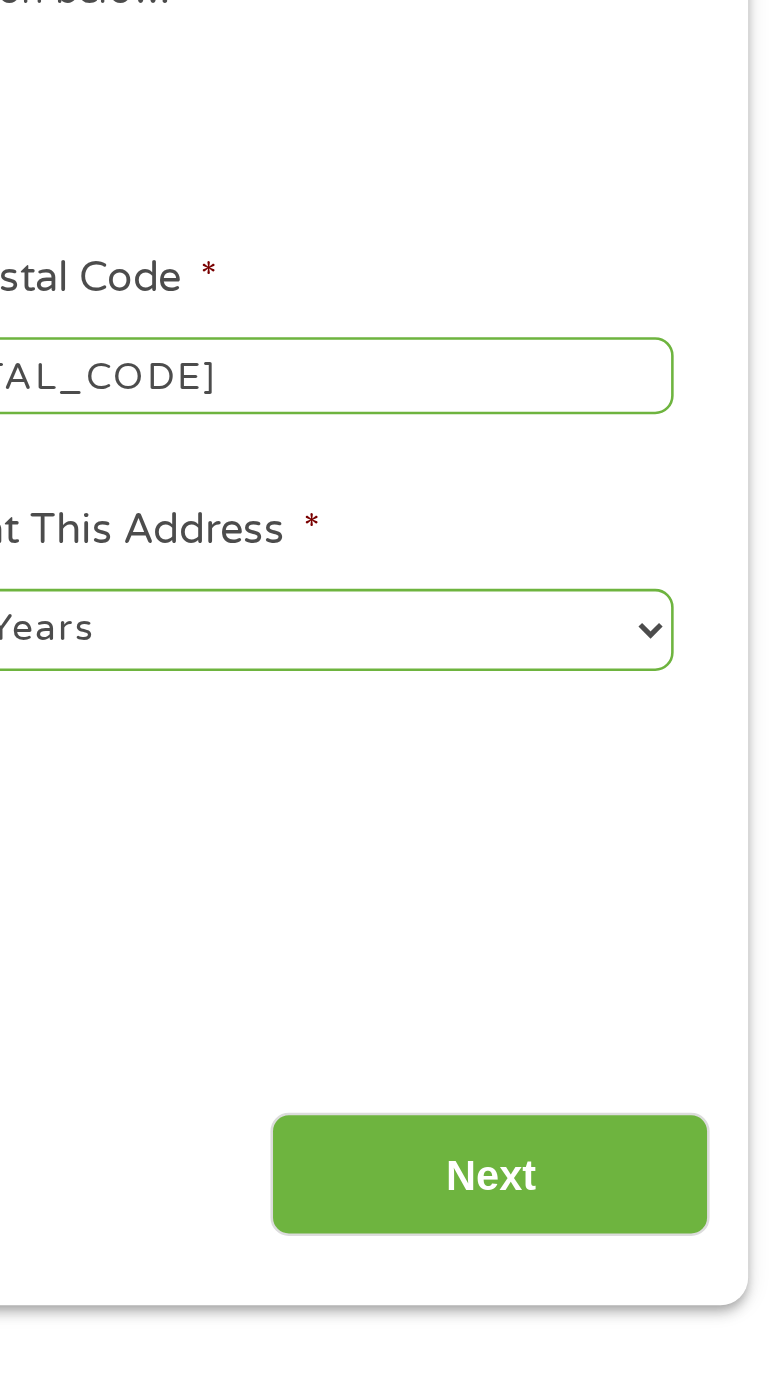 scroll, scrollTop: 26, scrollLeft: 0, axis: vertical 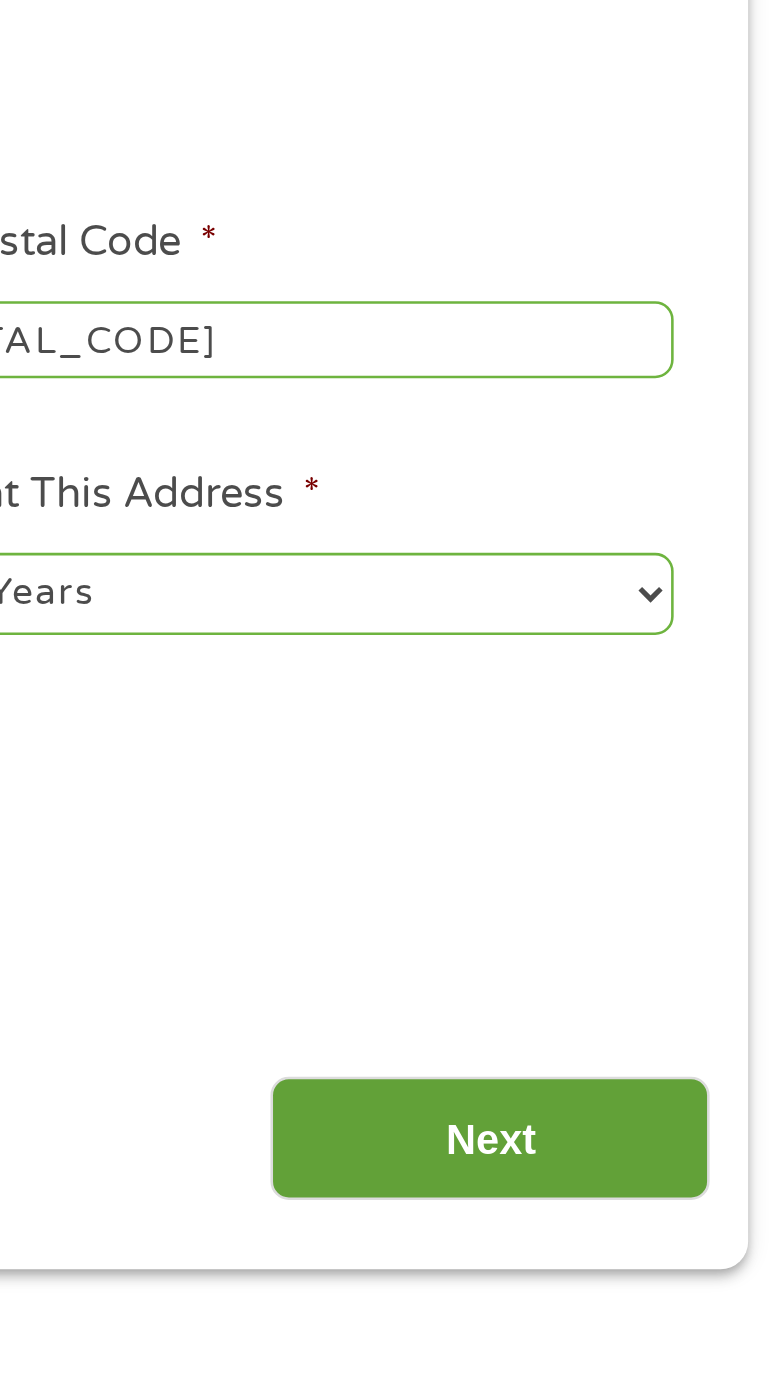 click on "Next" at bounding box center (649, 779) 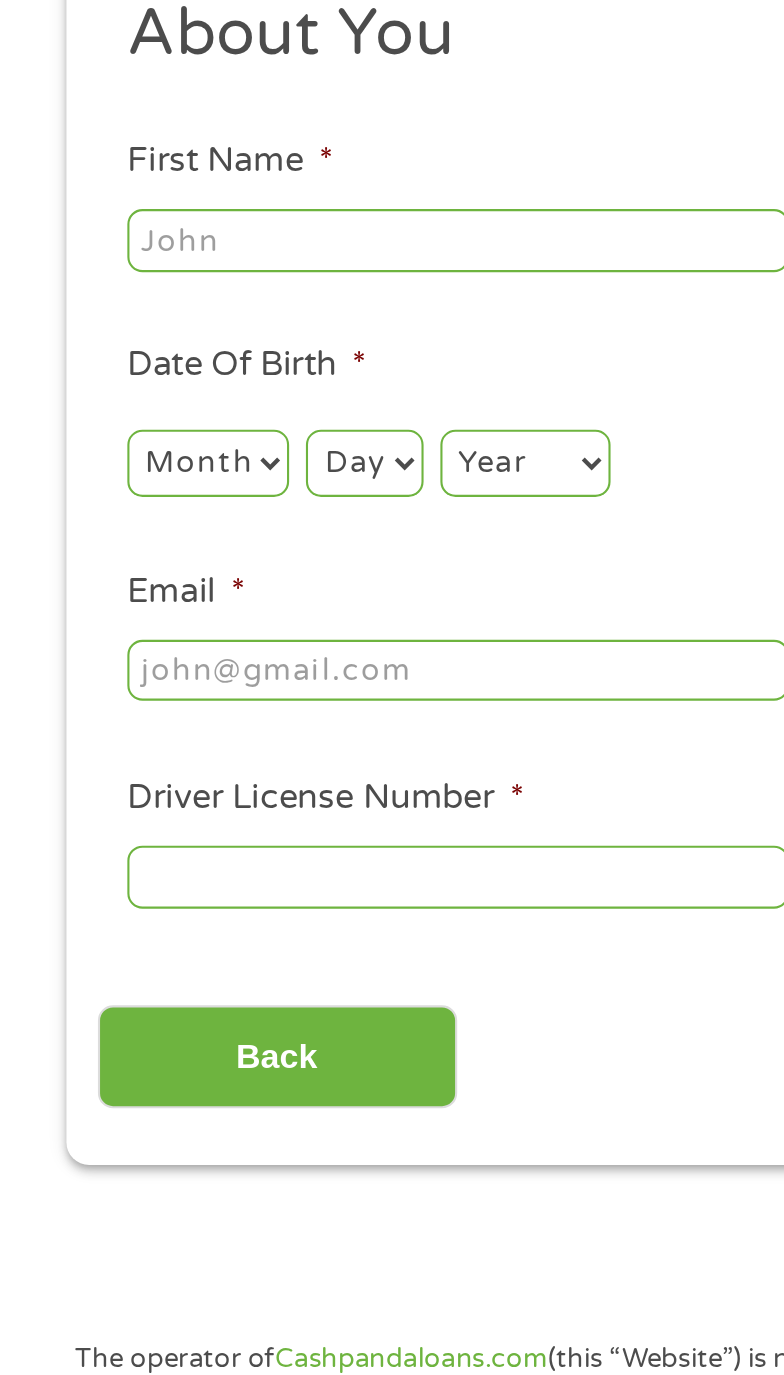 scroll, scrollTop: 0, scrollLeft: 0, axis: both 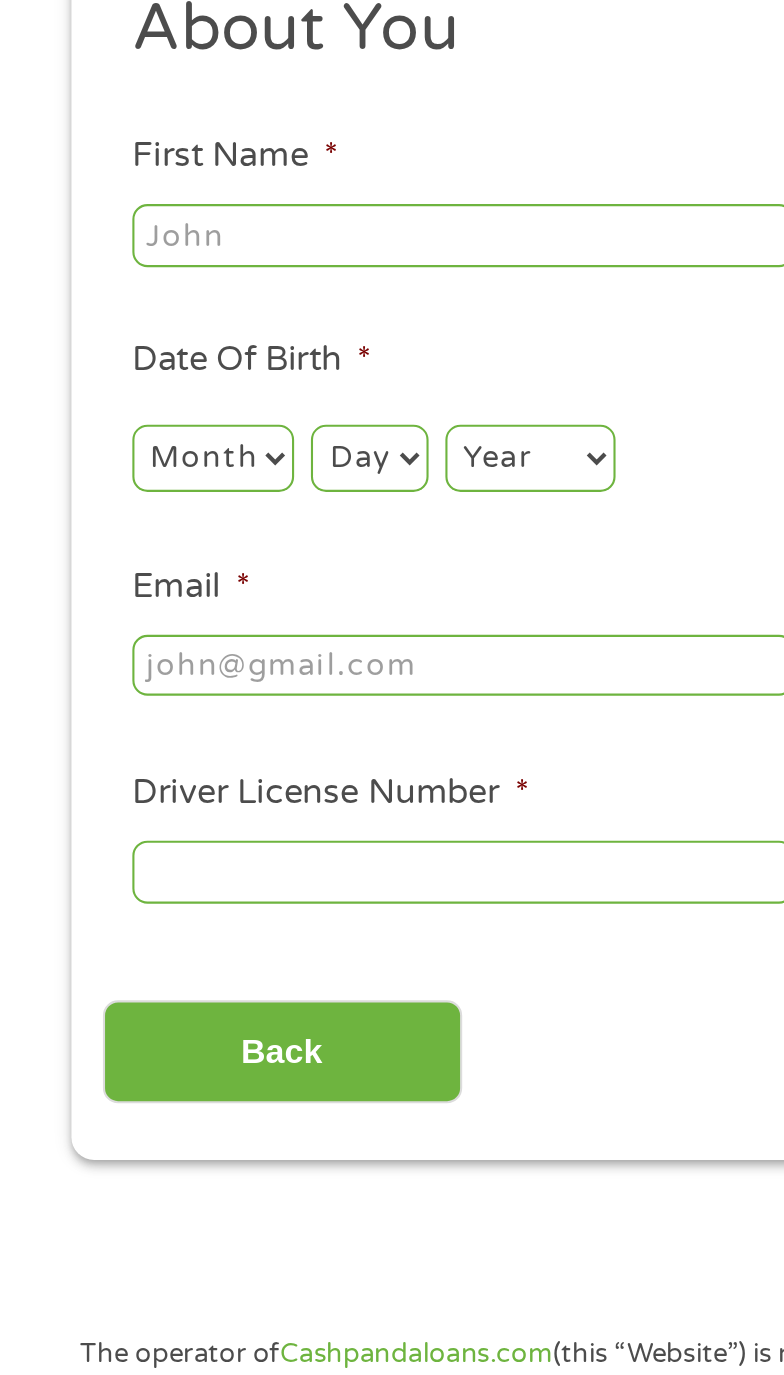 click on "First Name *" at bounding box center (220, 363) 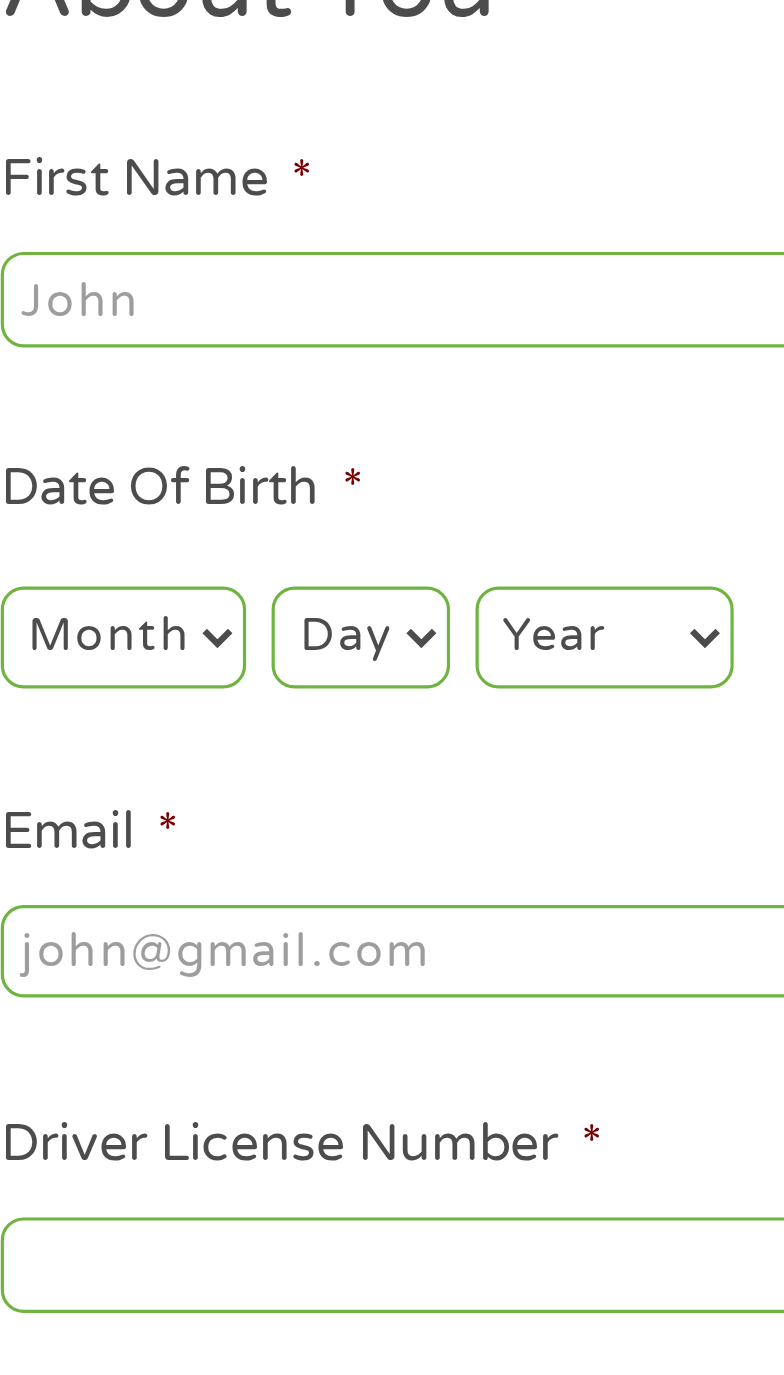 type on "[FIRST]" 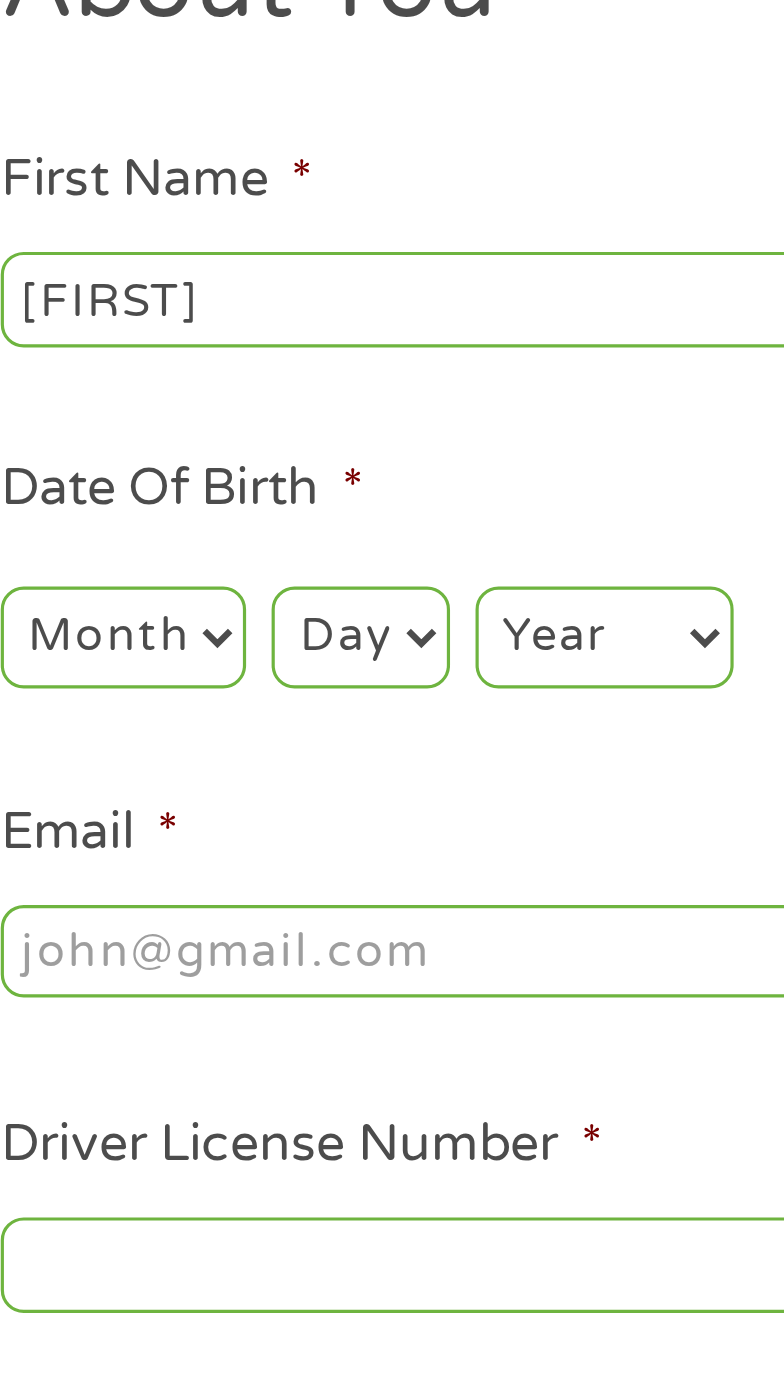 type on "[LAST]" 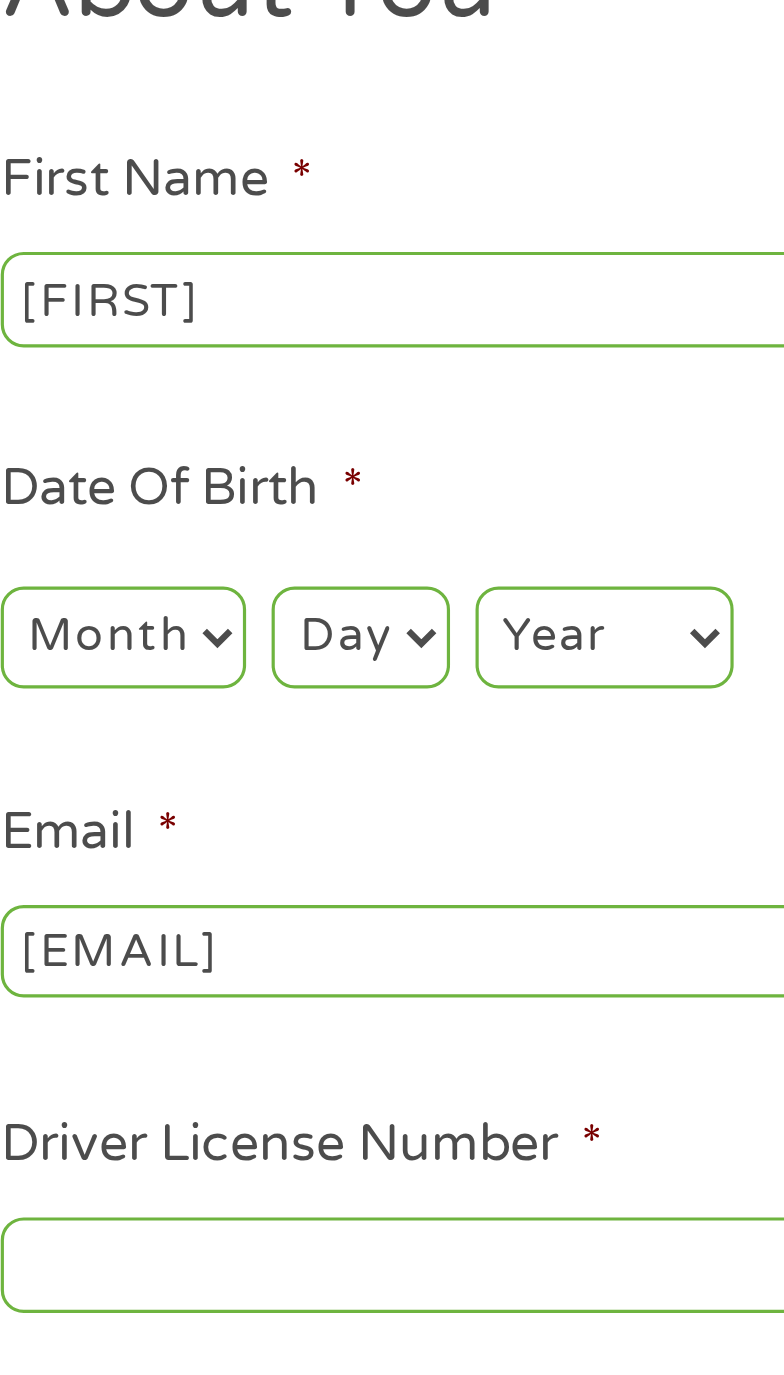 type on "[PHONE]" 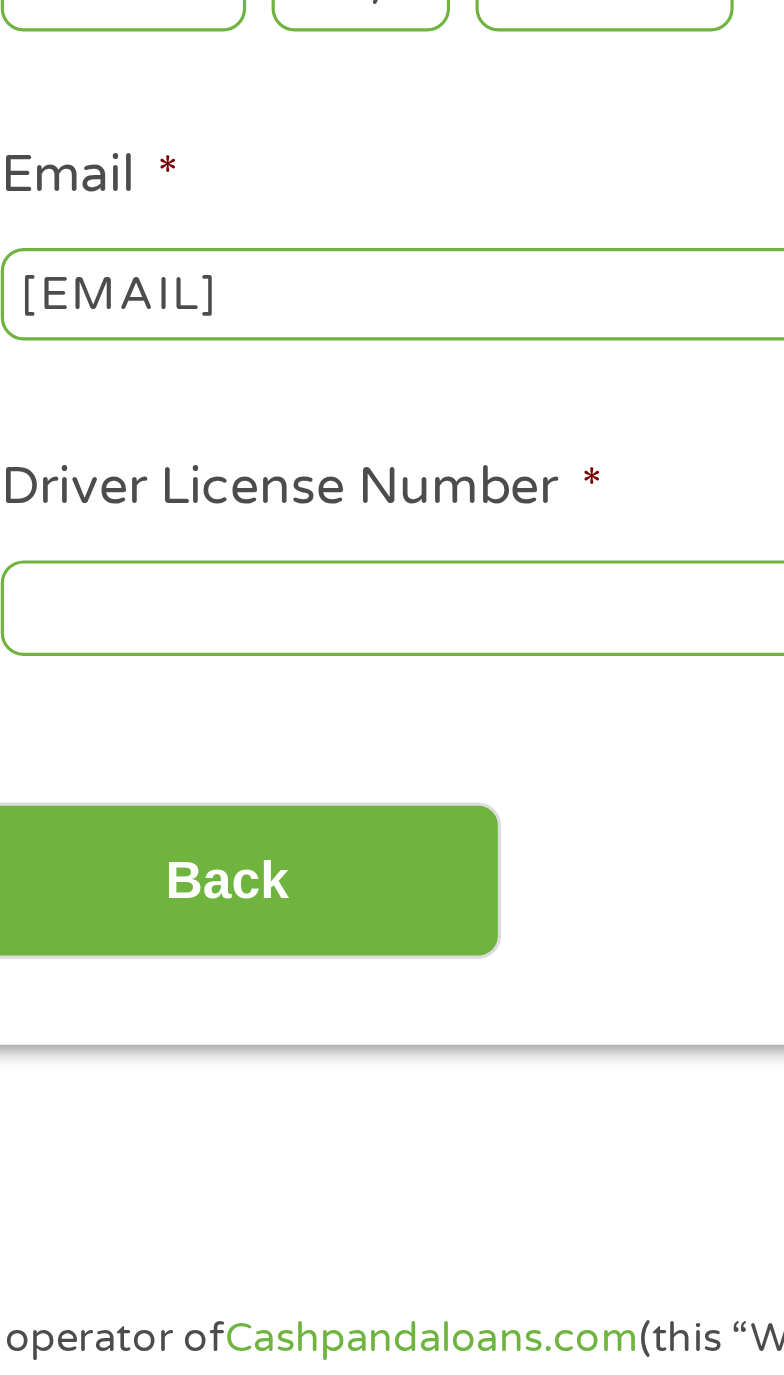 type on "[EMAIL]" 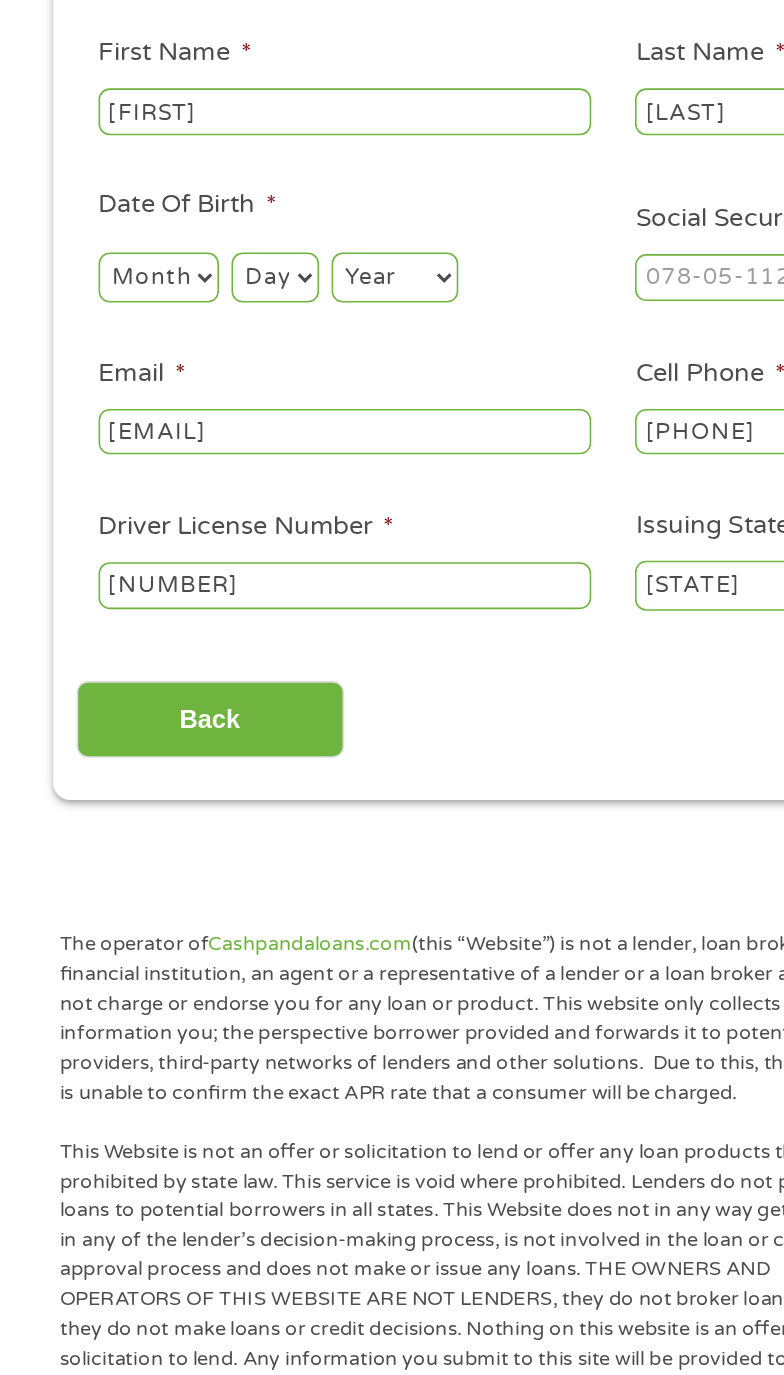 type on "[NUMBER]" 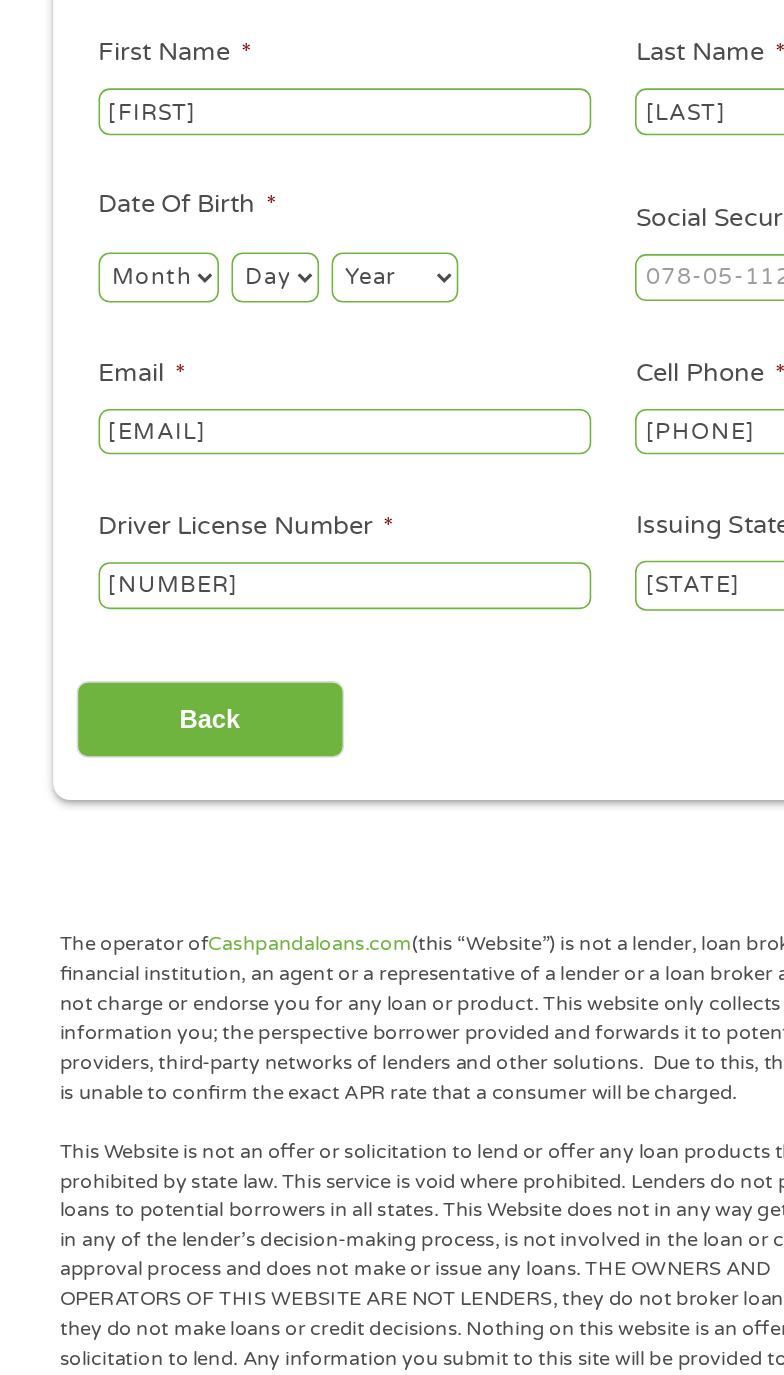 select on "9" 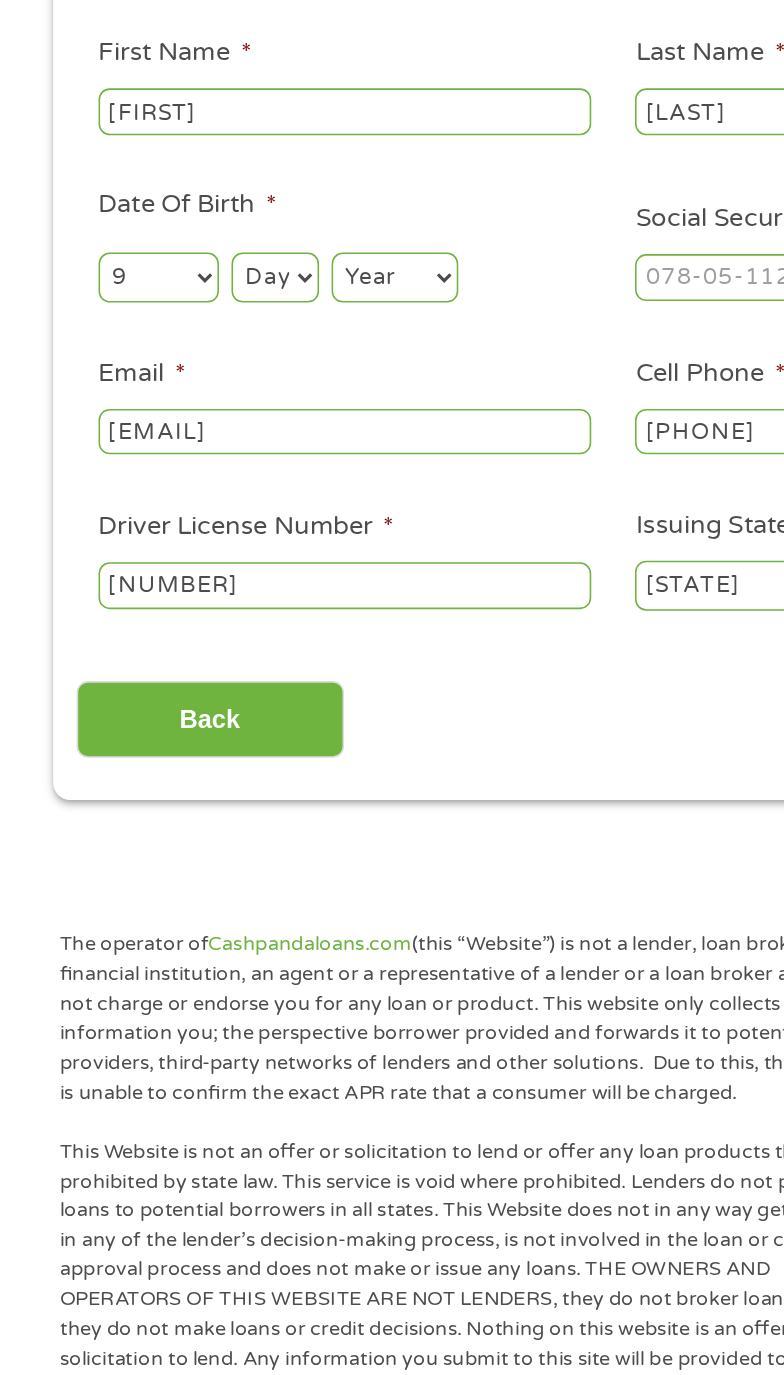 click on "Day 1 2 3 4 5 6 7 8 9 10 11 12 13 14 15 16 17 18 19 20 21 22 23 24 25 26 27 28 29 30 31" at bounding box center [175, 469] 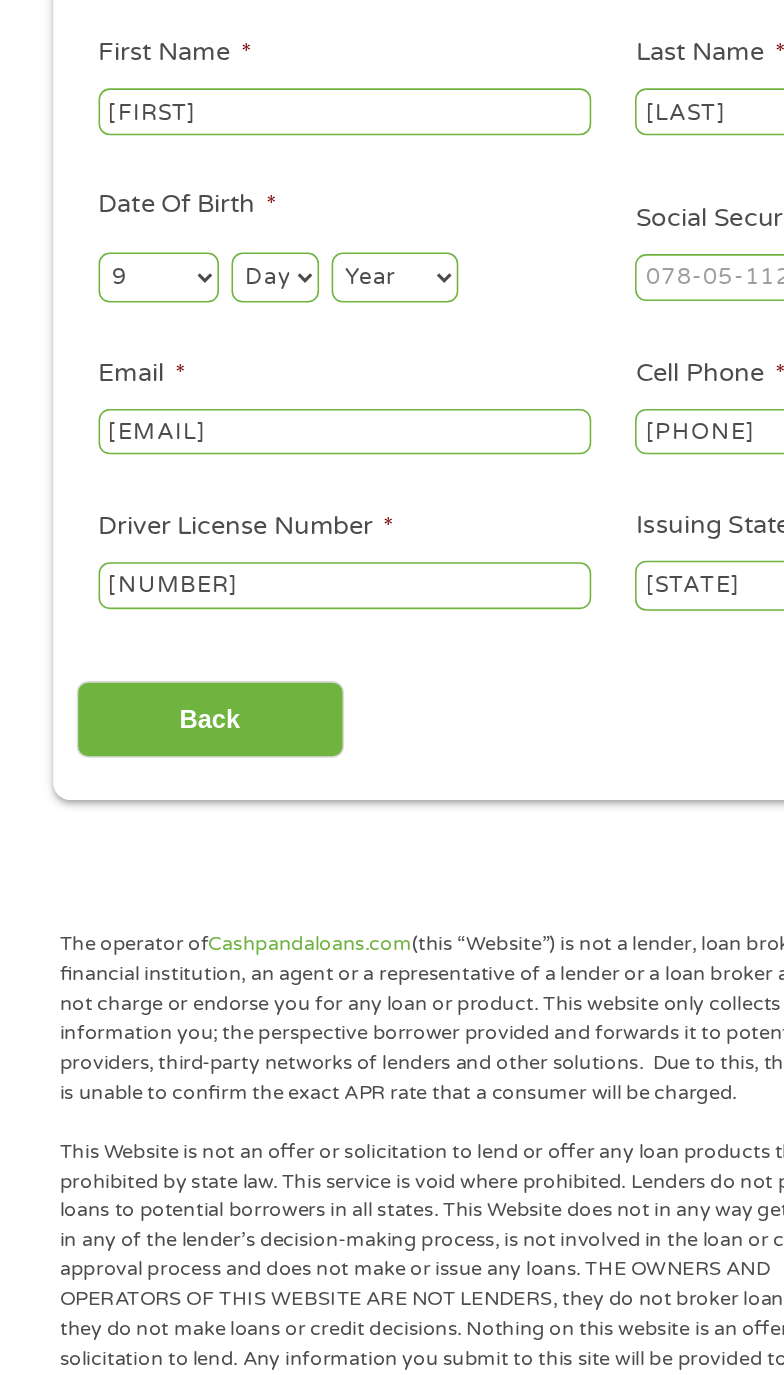 select on "19" 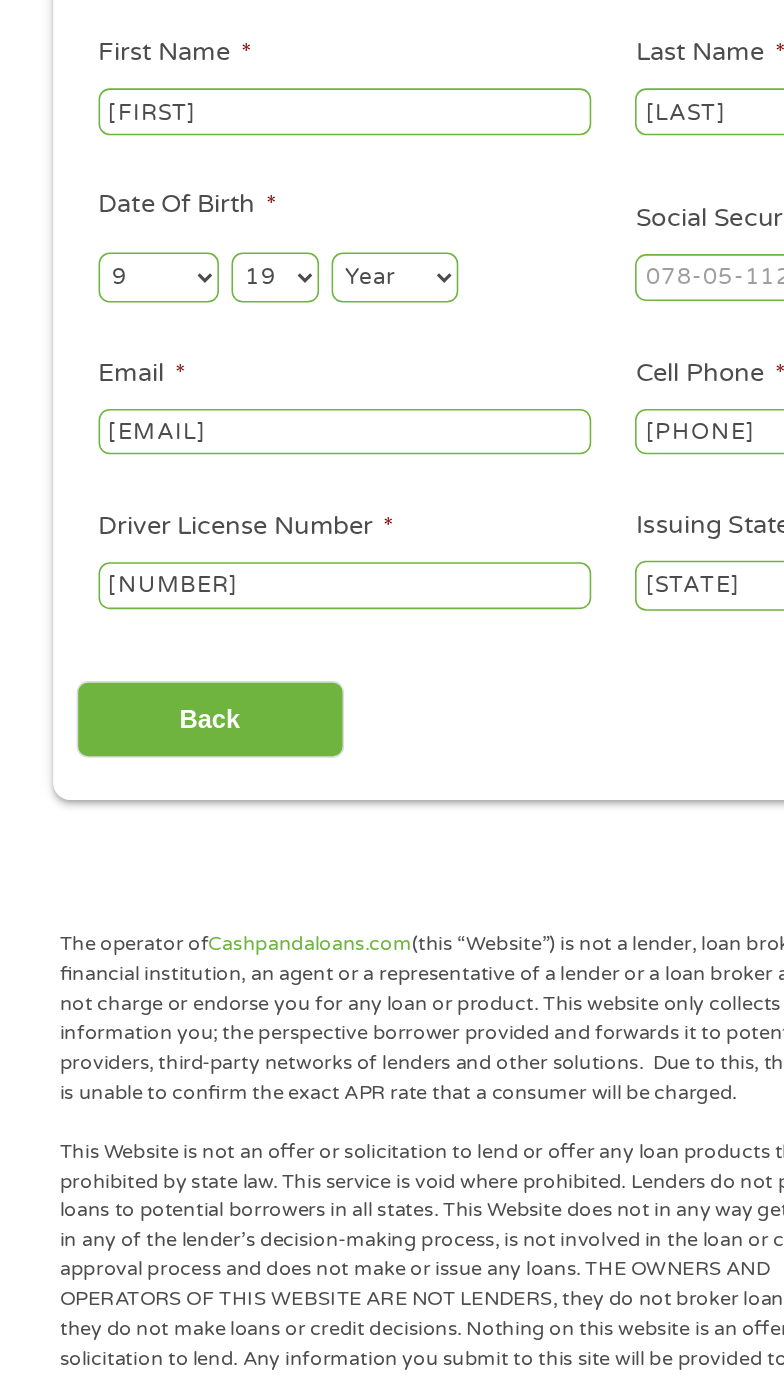 click on "Year 2007 2006 2005 2004 2003 2002 2001 2000 1999 1998 1997 1996 1995 1994 1993 1992 1991 1990 1989 1988 1987 1986 1985 1984 1983 1982 1981 1980 1979 1978 1977 1976 1975 1974 1973 1972 1971 1970 1969 1968 1967 1966 1965 1964 1963 1962 1961 1960 1959 1958 1957 1956 1955 1954 1953 1952 1951 1950 1949 1948 1947 1946 1945 1944 1943 1942 1941 1940 1939 1938 1937 1936 1935 1934 1933 1932 1931 1930 1929 1928 1927 1926 1925 1924 1923 1922 1921 1920" at bounding box center (252, 469) 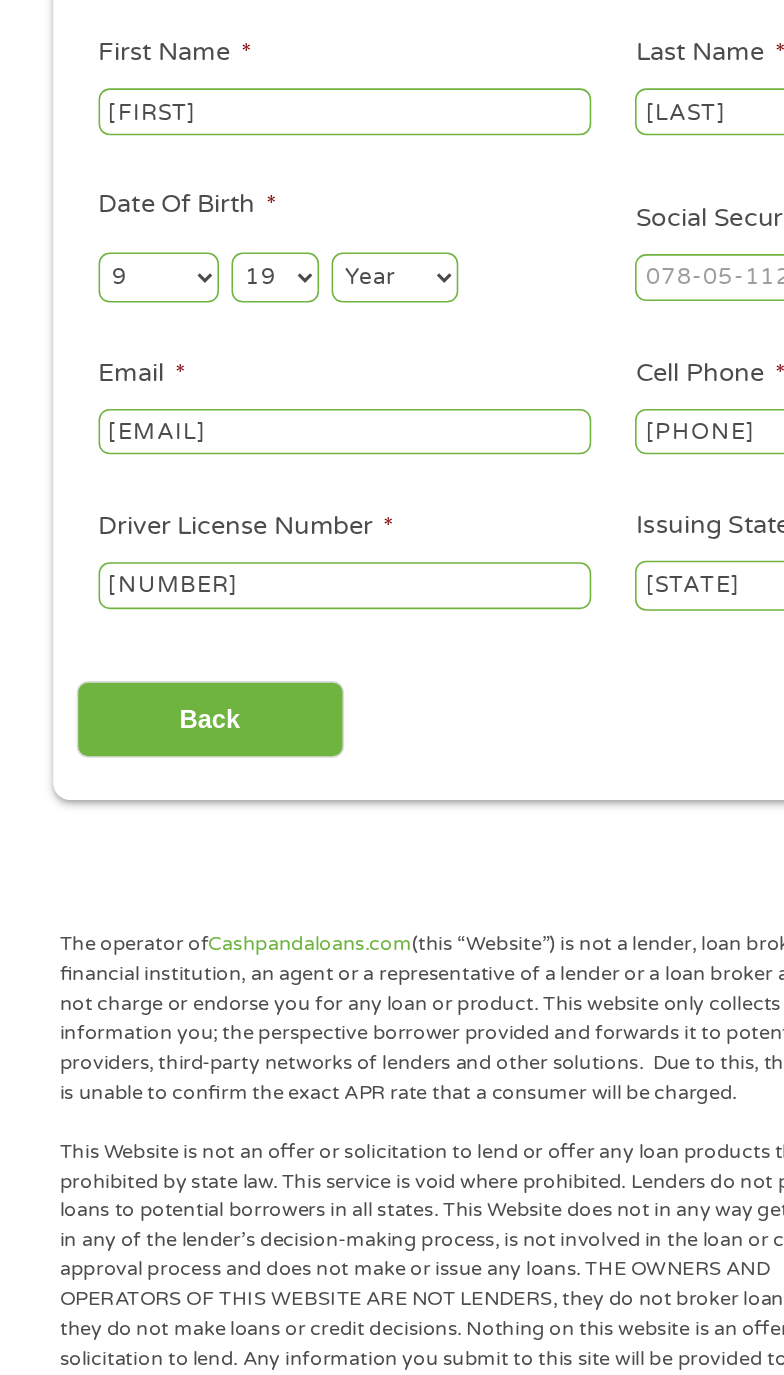 select on "1955" 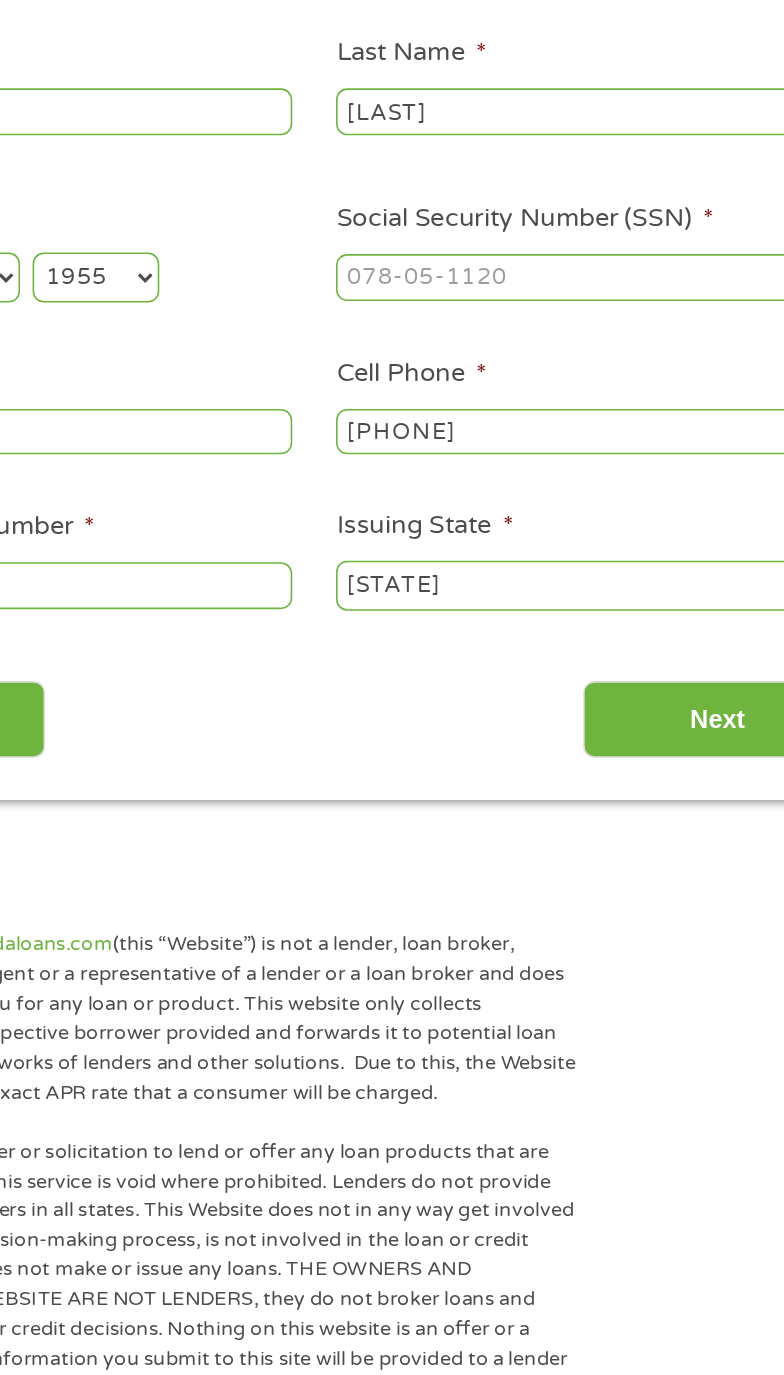 click on "Social Security Number (SSN) *" at bounding box center [563, 469] 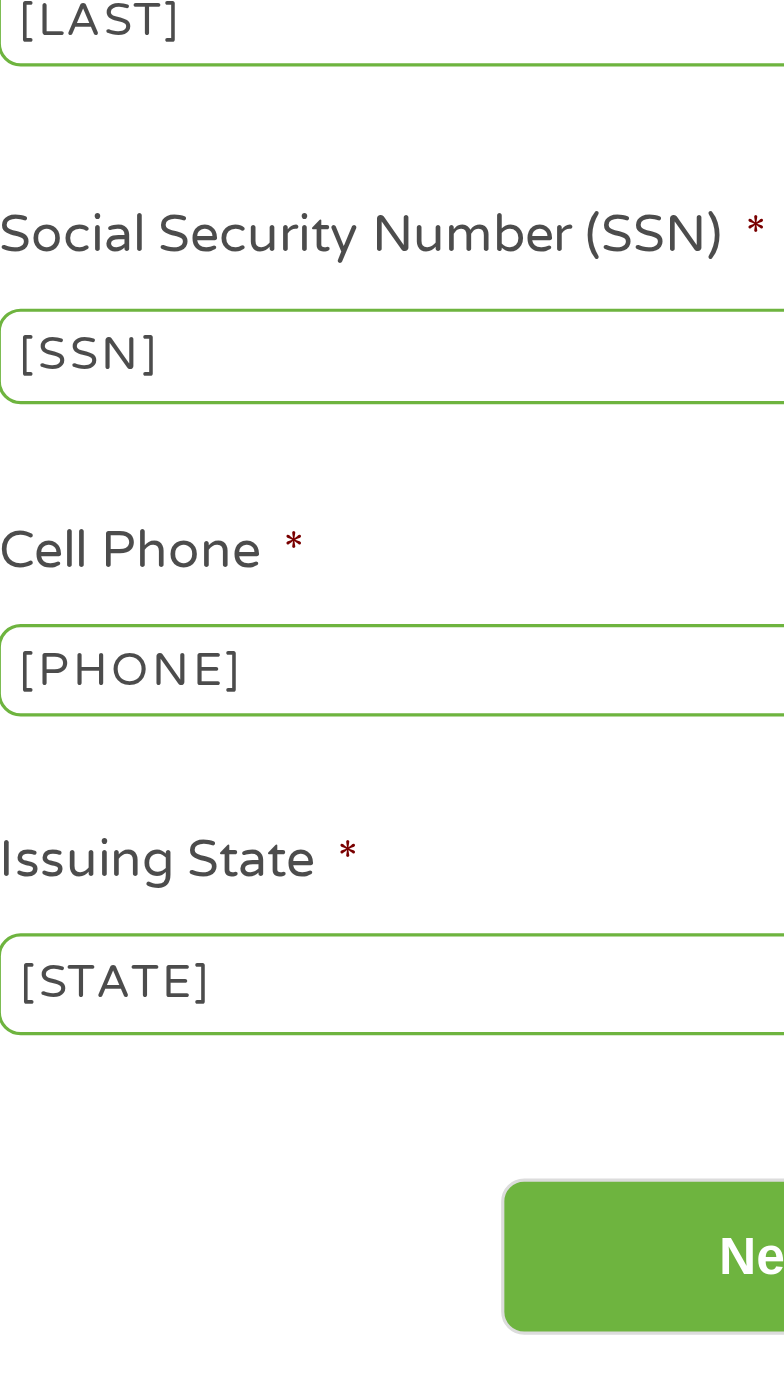 type on "[SSN]" 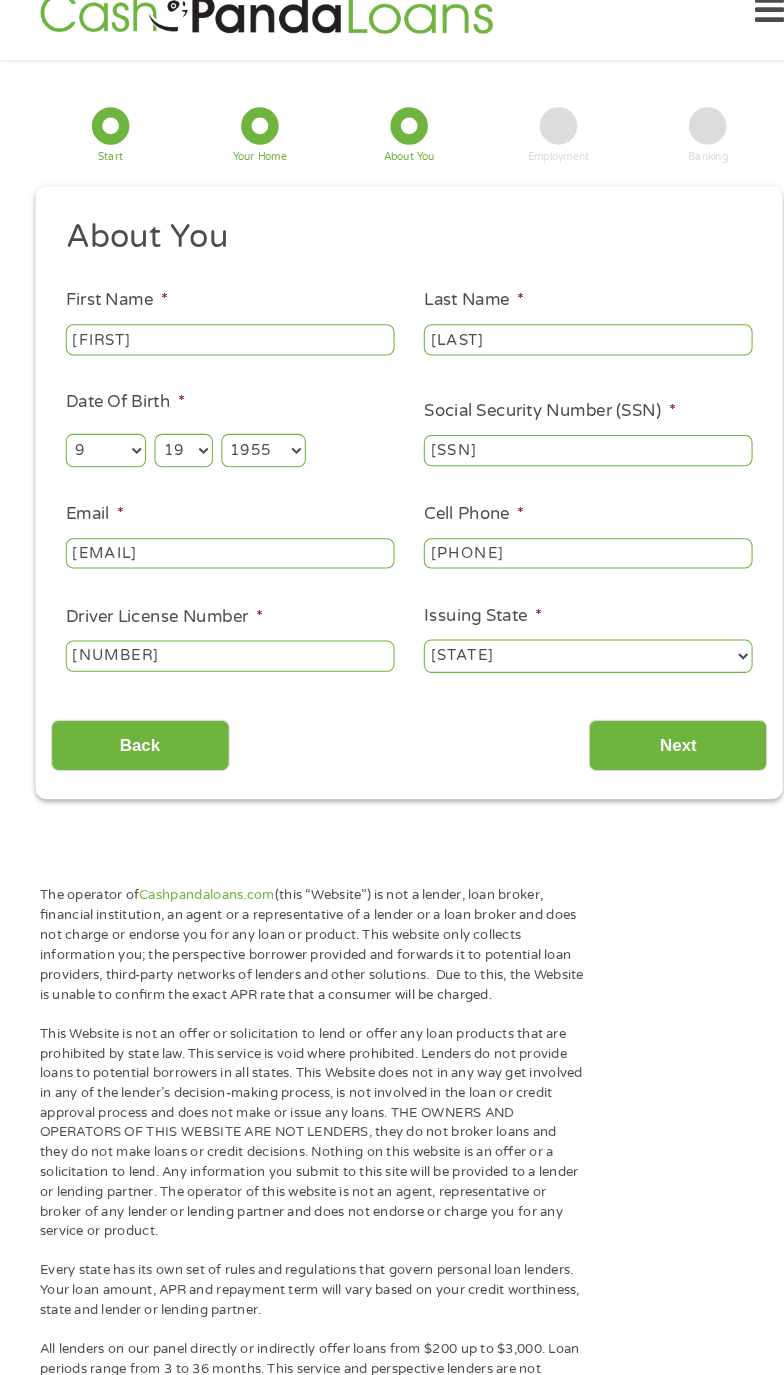 scroll, scrollTop: 37, scrollLeft: 0, axis: vertical 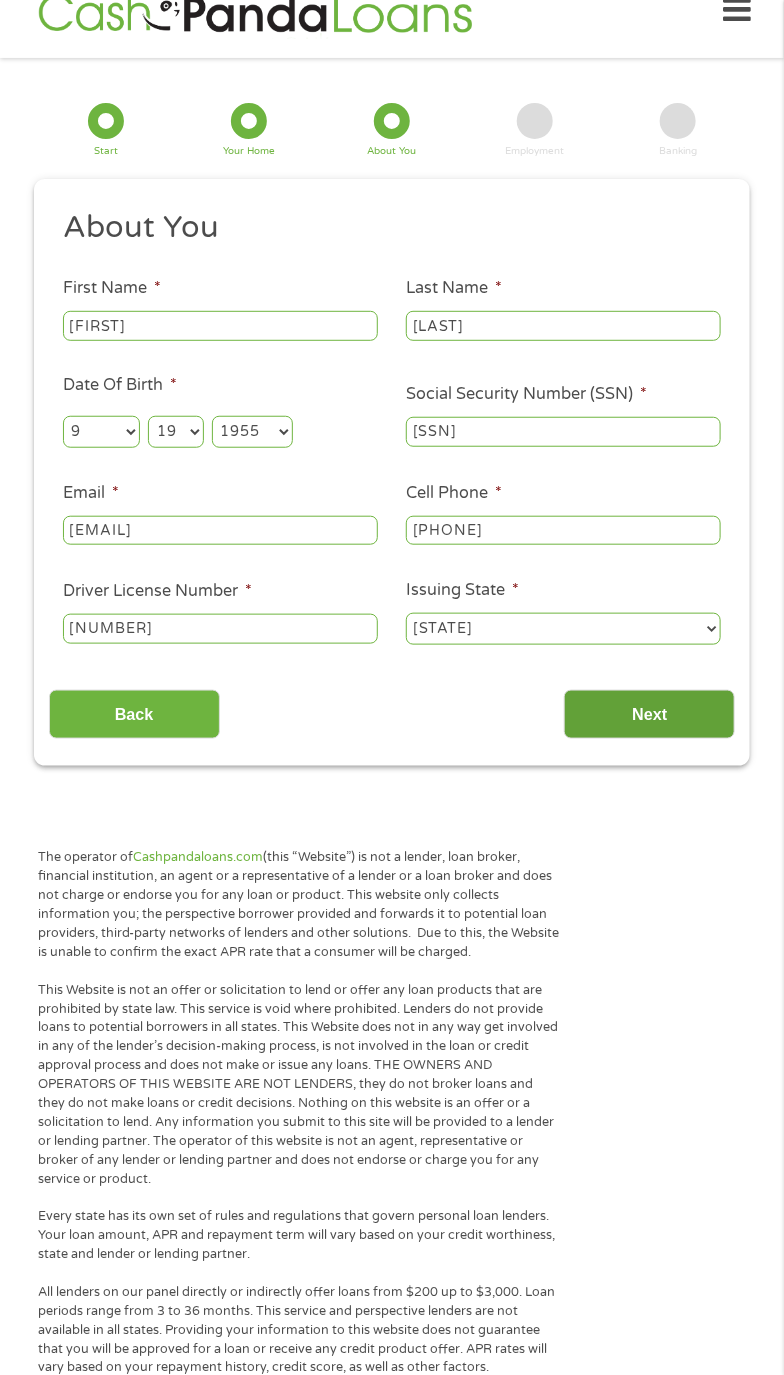 click on "Next" at bounding box center [649, 714] 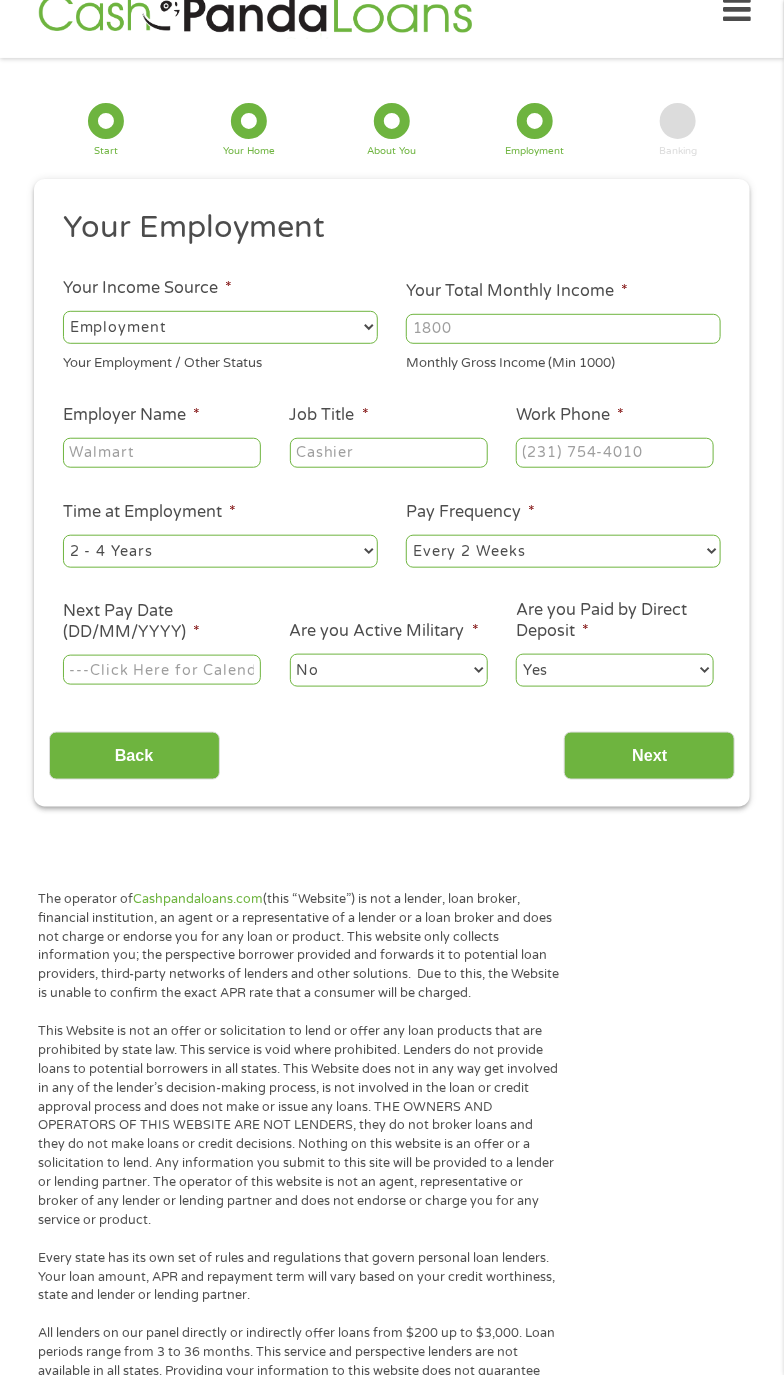 scroll, scrollTop: 26, scrollLeft: 0, axis: vertical 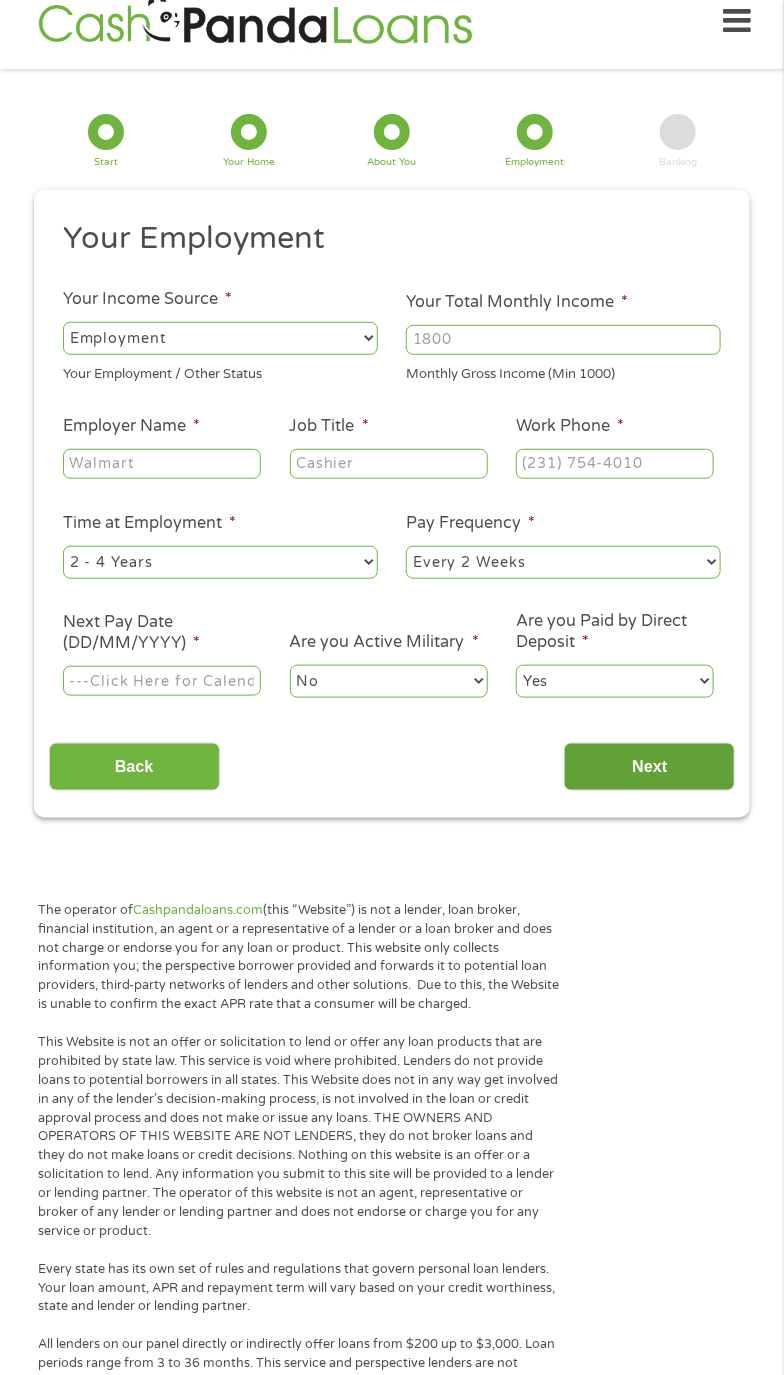 click on "Next" at bounding box center (649, 767) 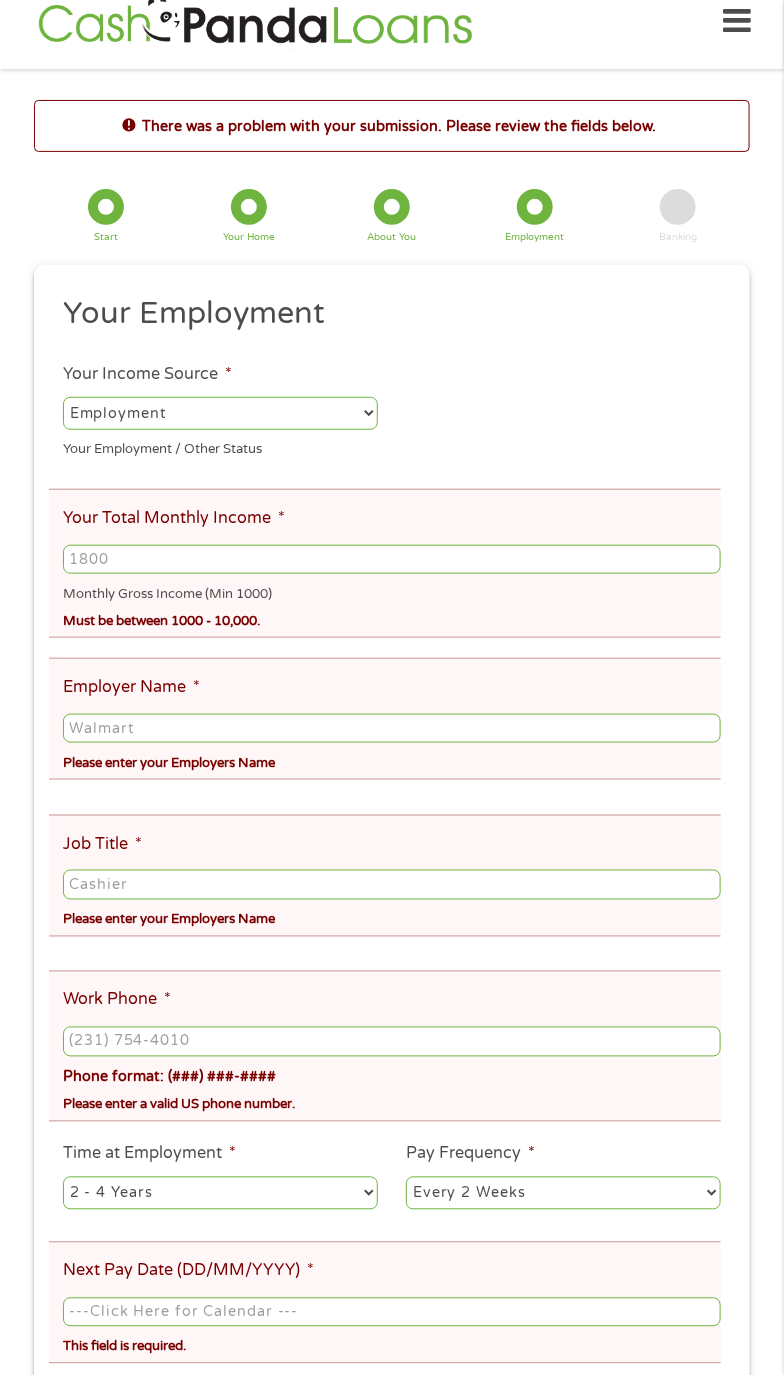 scroll, scrollTop: 8, scrollLeft: 8, axis: both 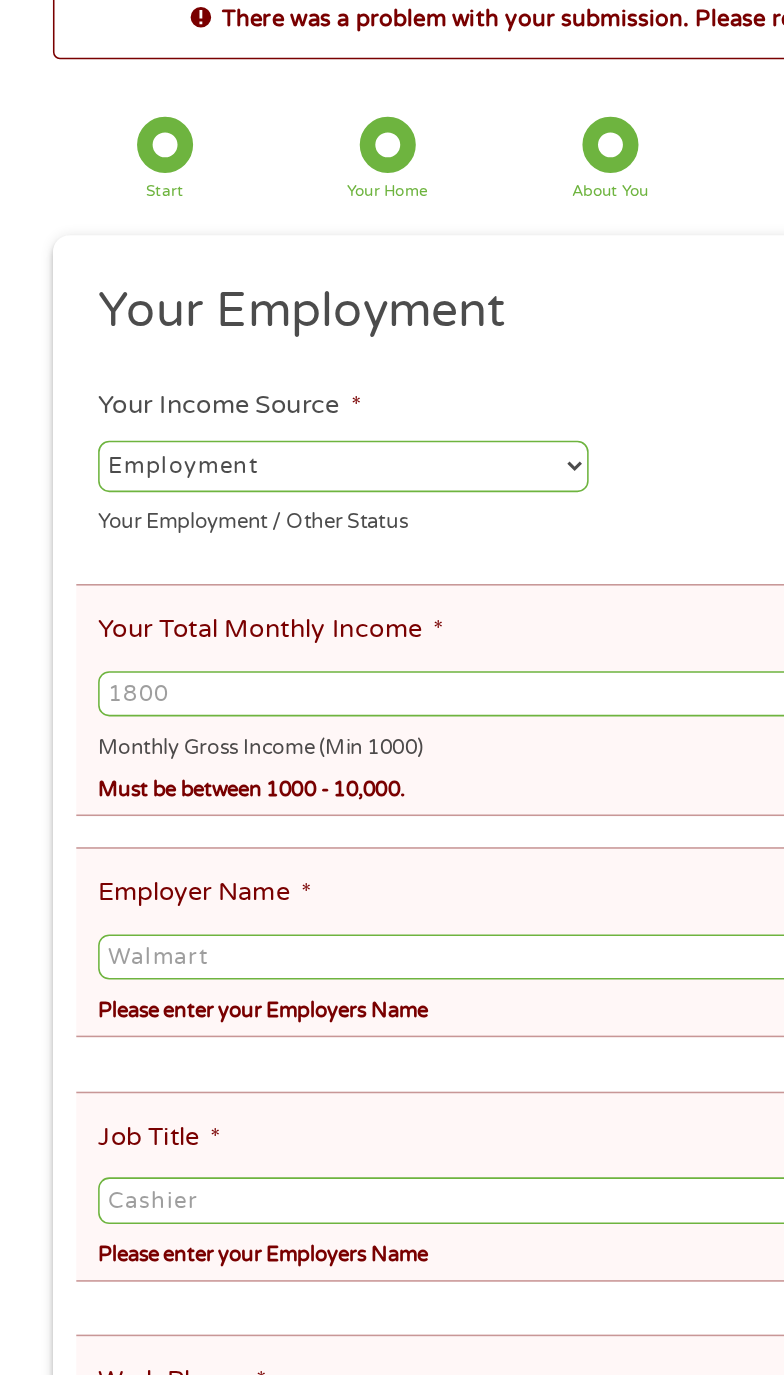 click on "--- Choose one --- Employment Self Employed Benefits" at bounding box center [220, 413] 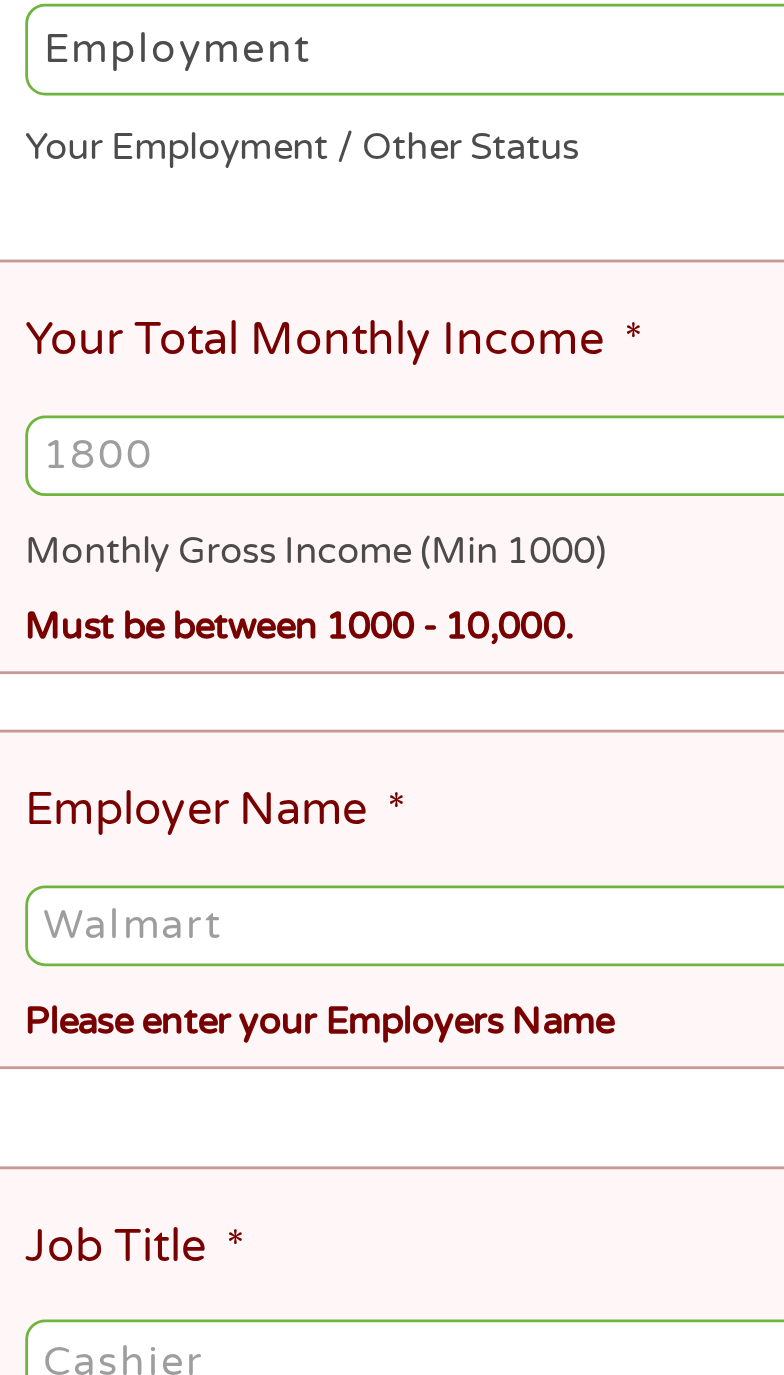 scroll, scrollTop: 26, scrollLeft: 0, axis: vertical 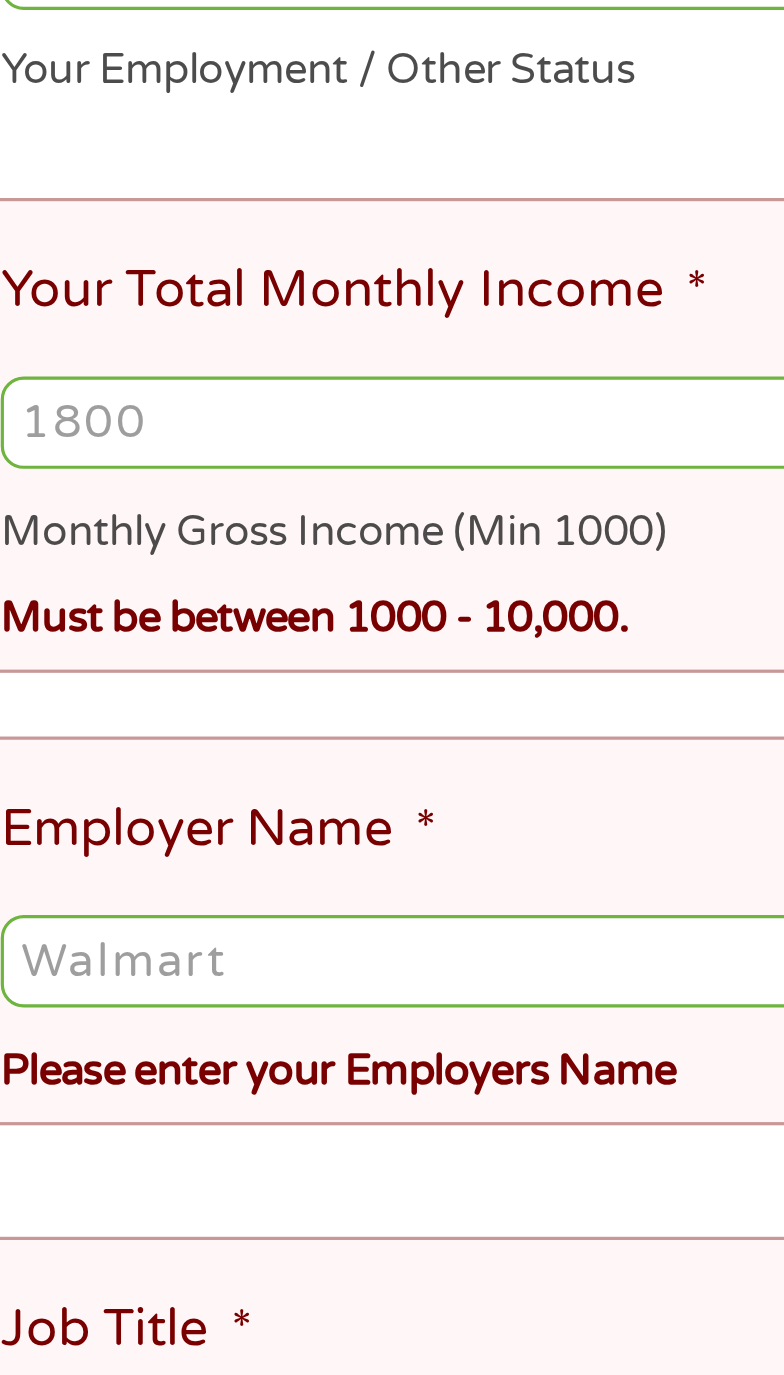 click on "Your Total Monthly Income *" at bounding box center [392, 560] 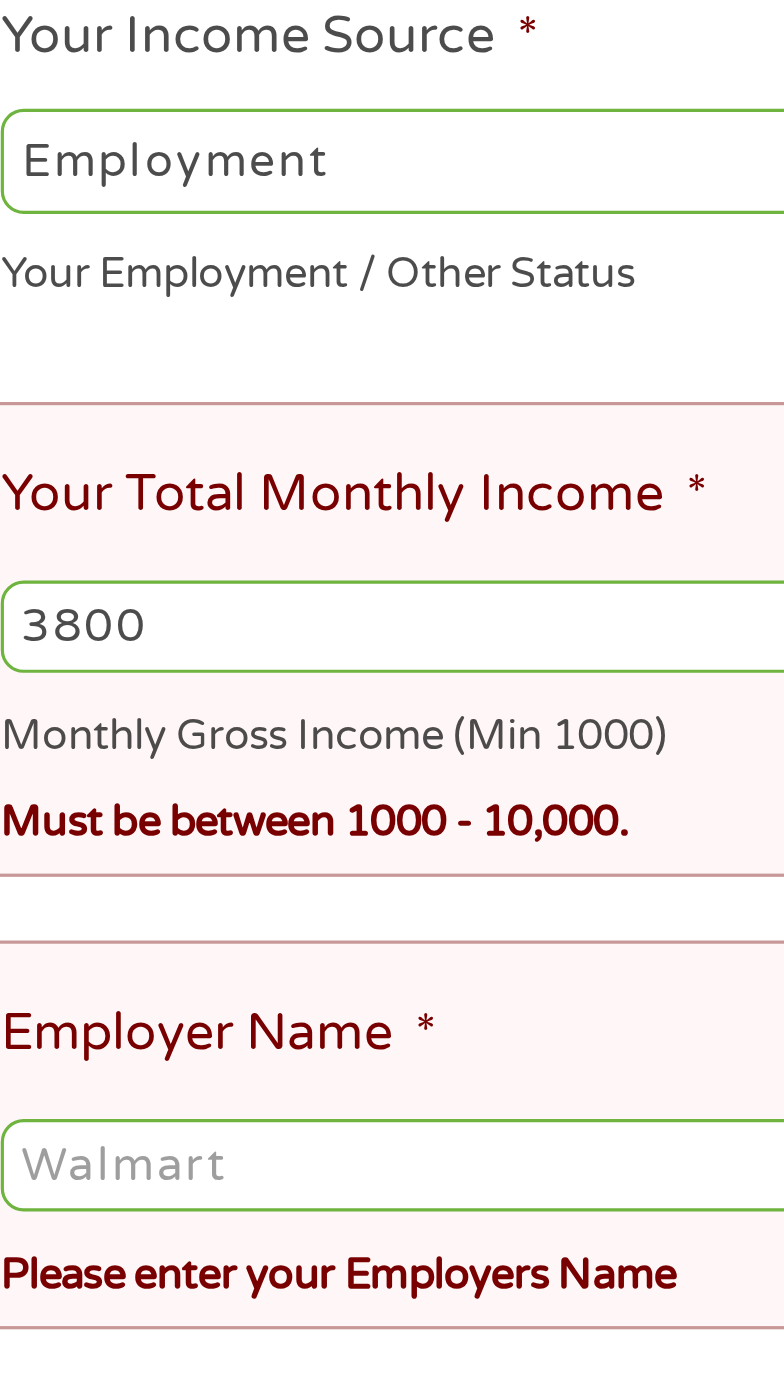 type on "3800" 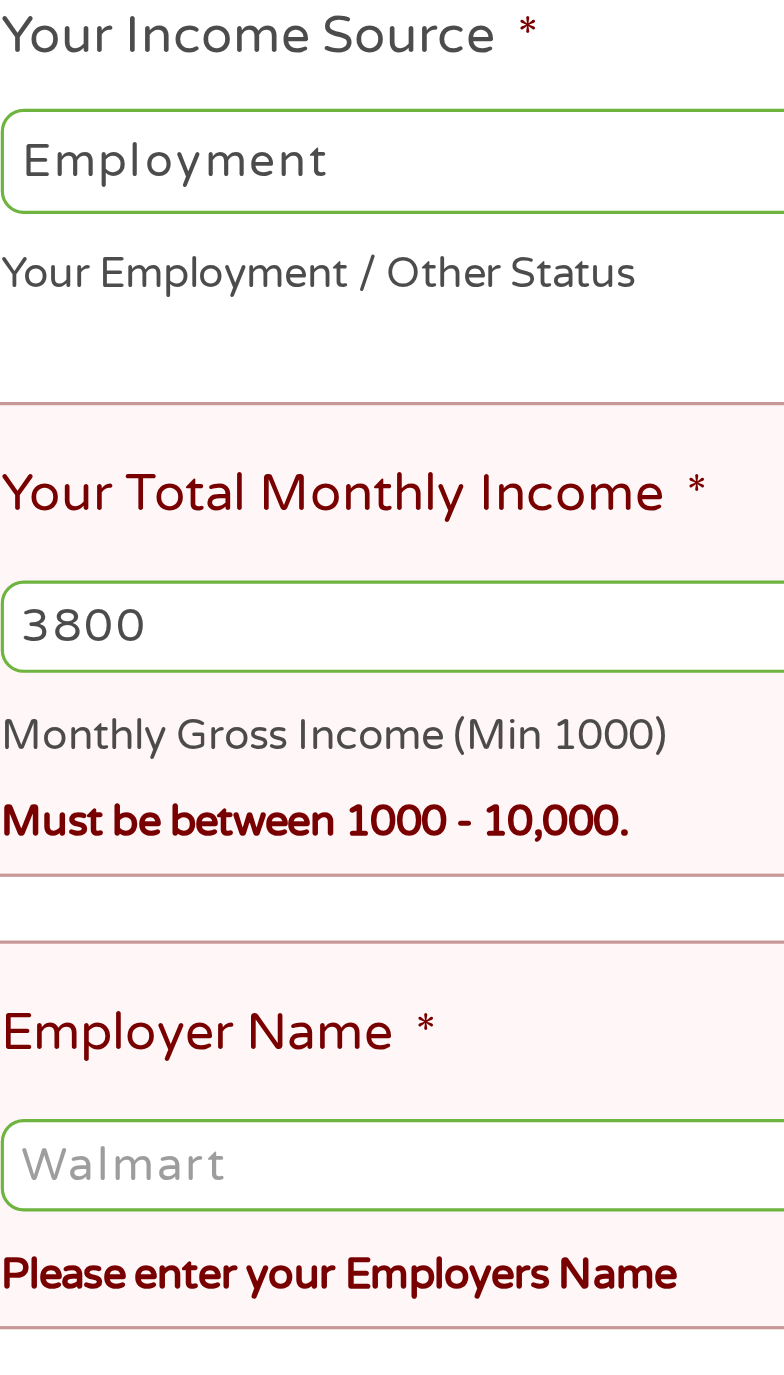 select on "selfEmployed" 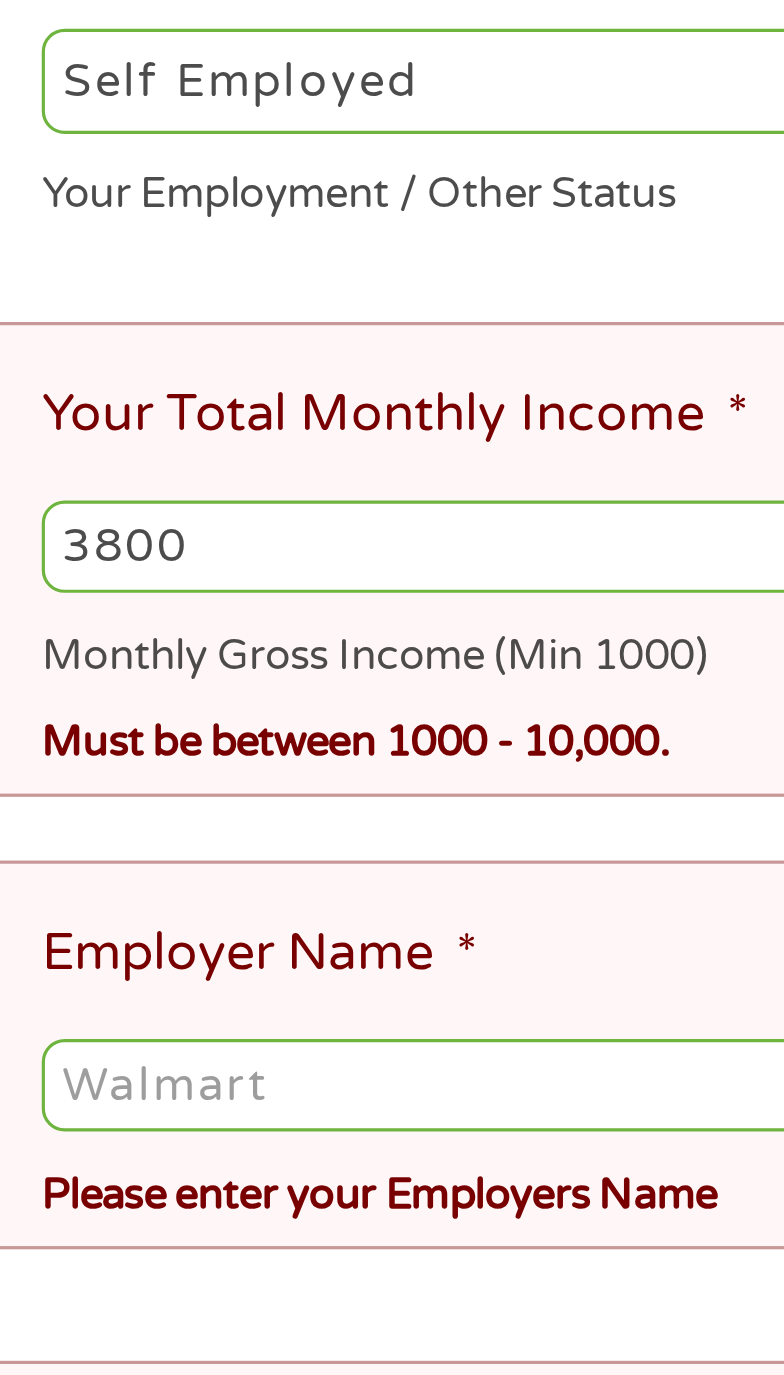 scroll, scrollTop: 26, scrollLeft: 0, axis: vertical 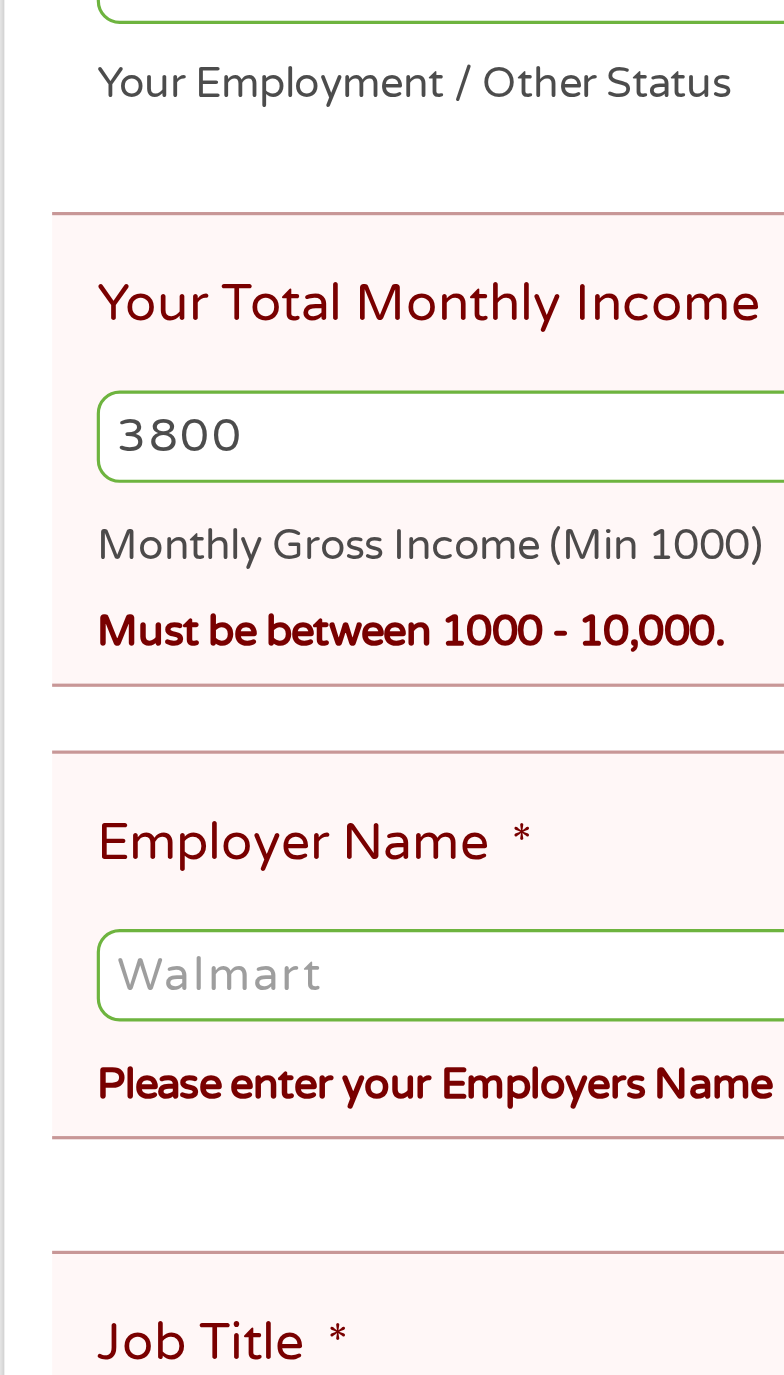 click on "Employer Name *" at bounding box center [392, 729] 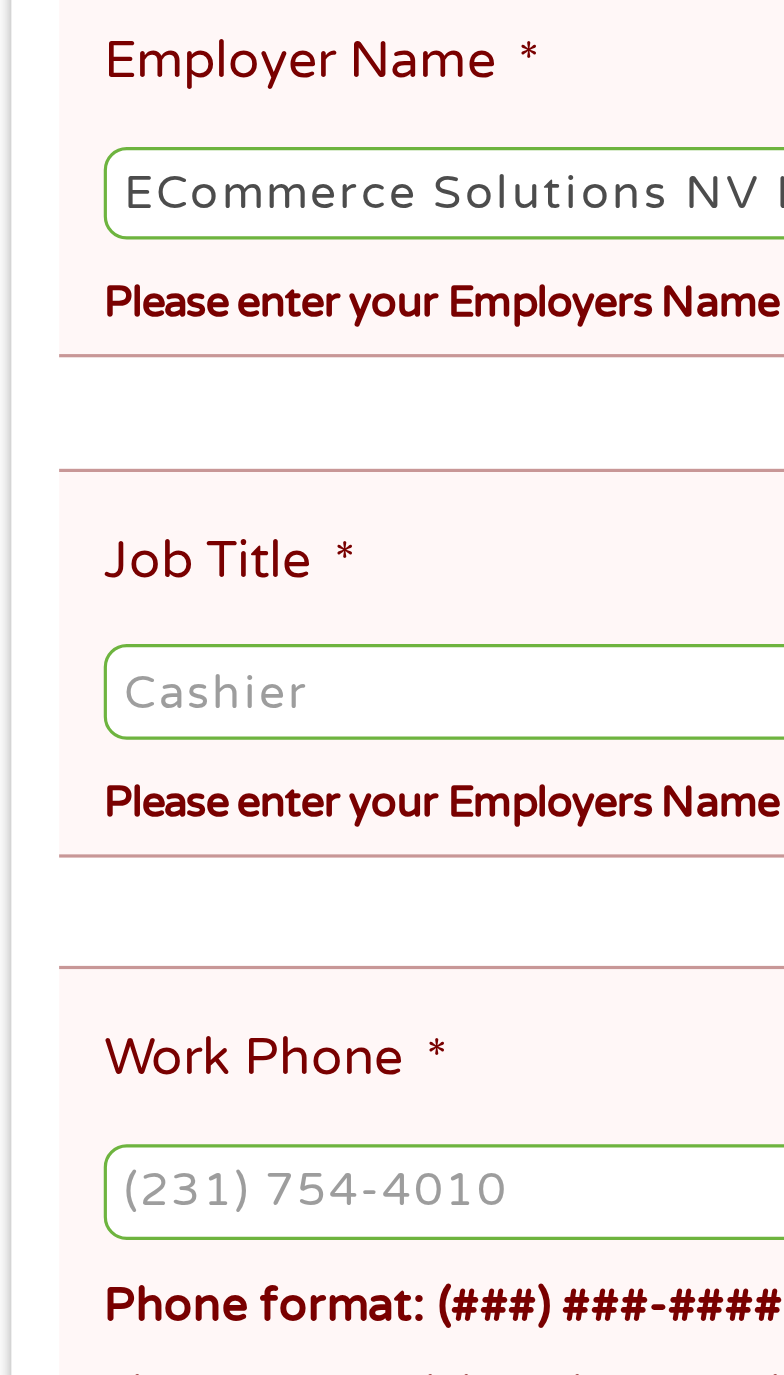 scroll, scrollTop: 26, scrollLeft: 0, axis: vertical 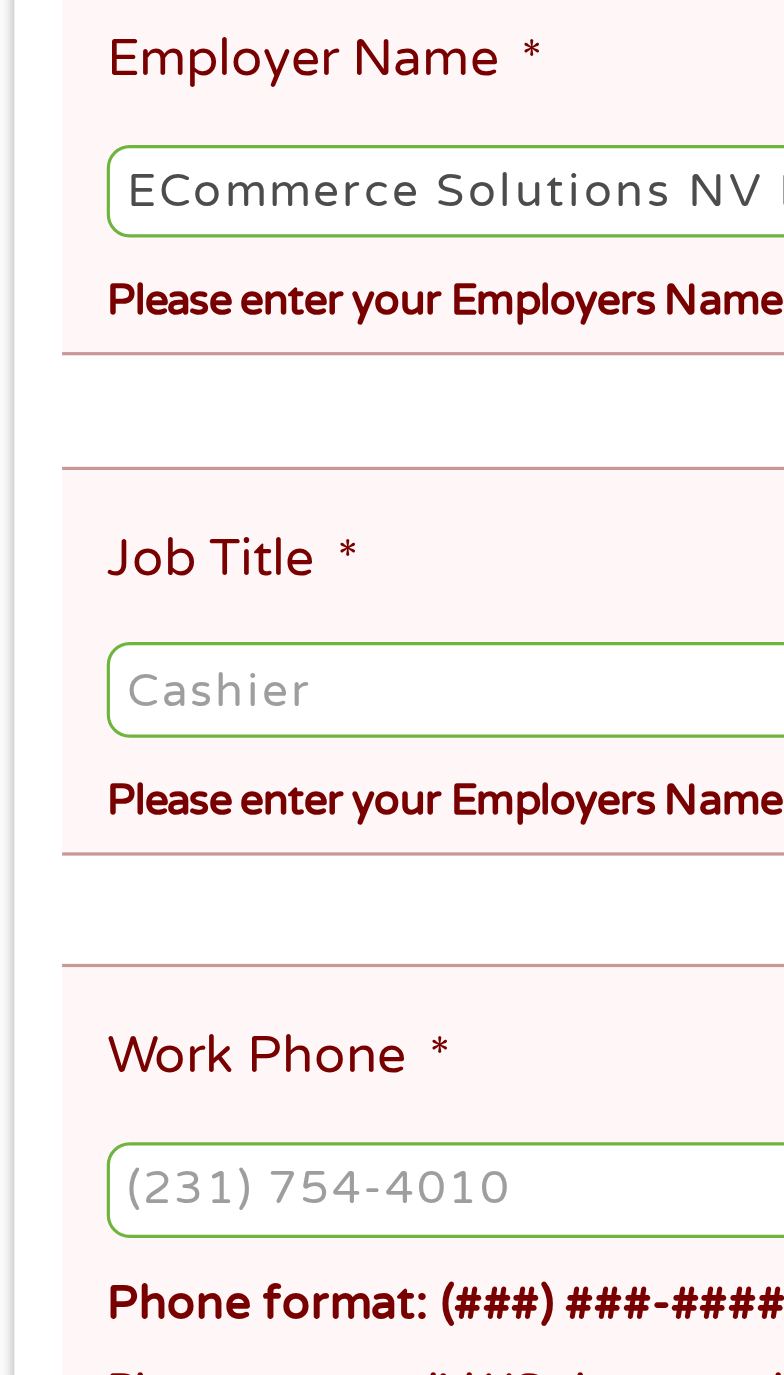 type on "ECommerce Solutions NV LLC" 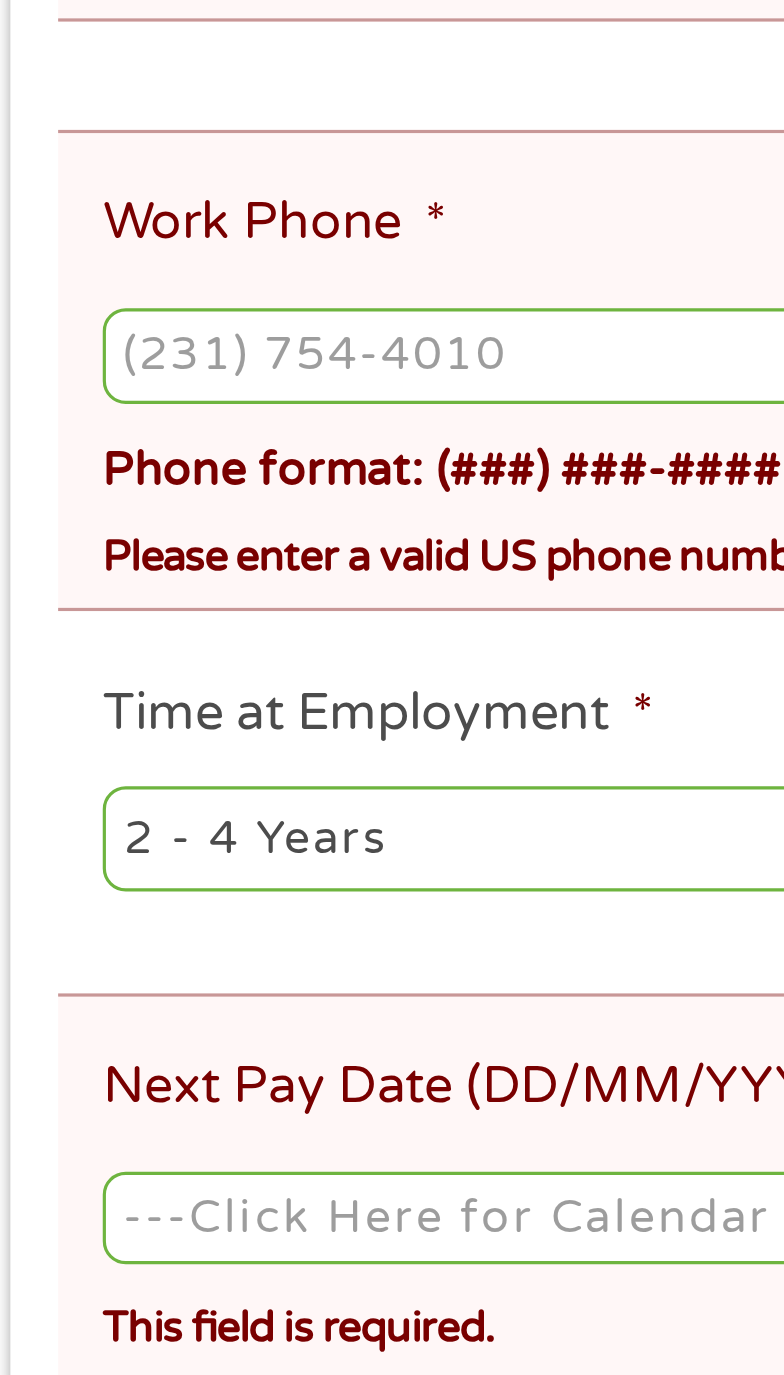 scroll, scrollTop: 26, scrollLeft: 0, axis: vertical 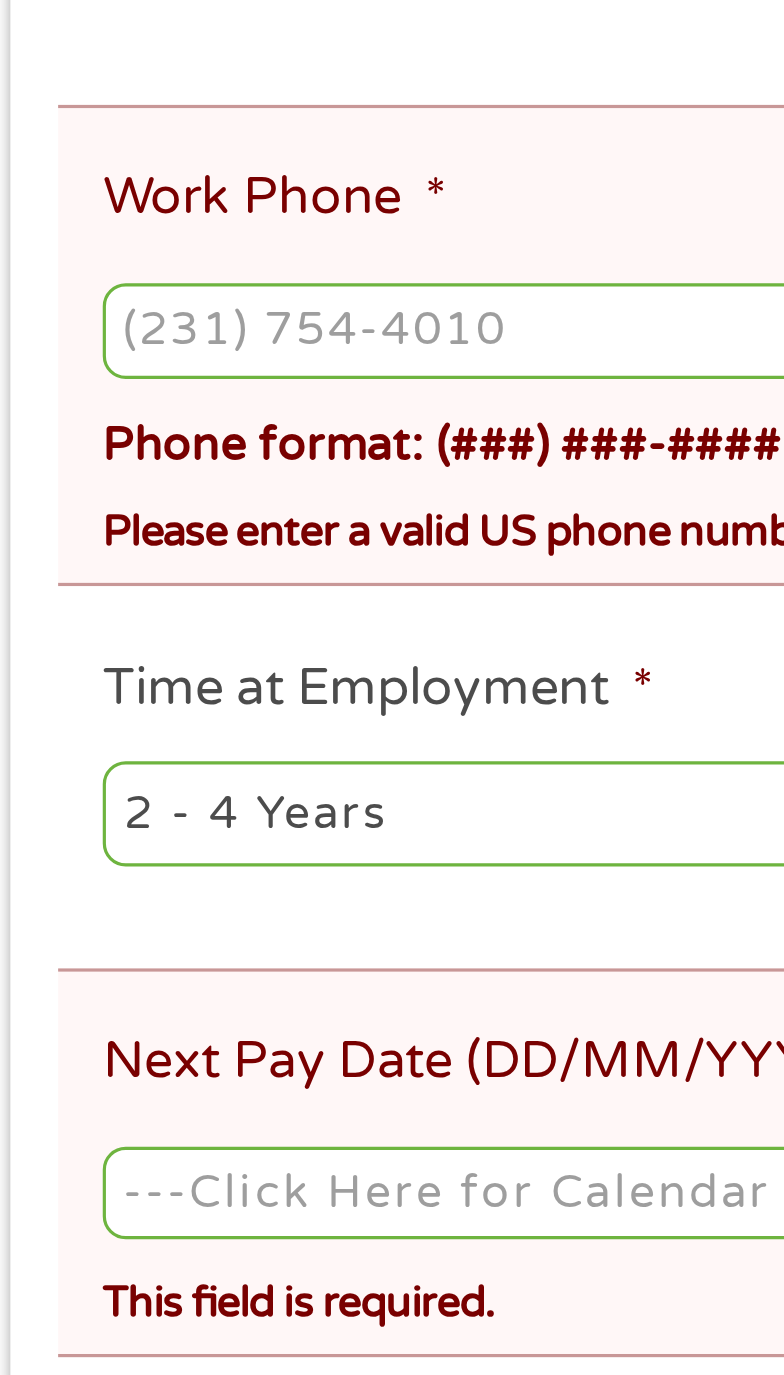 type on "[WEB_DESIGNER]" 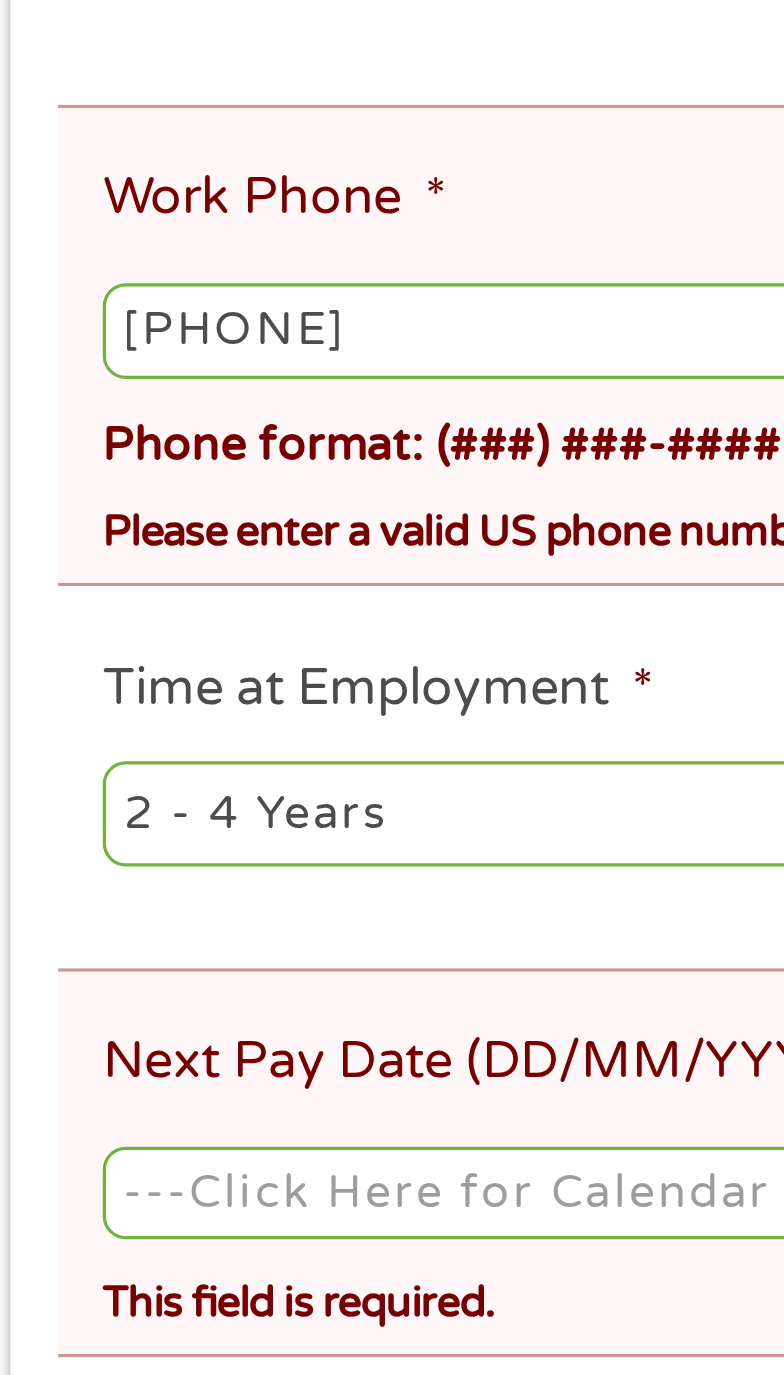 type on "[PHONE]" 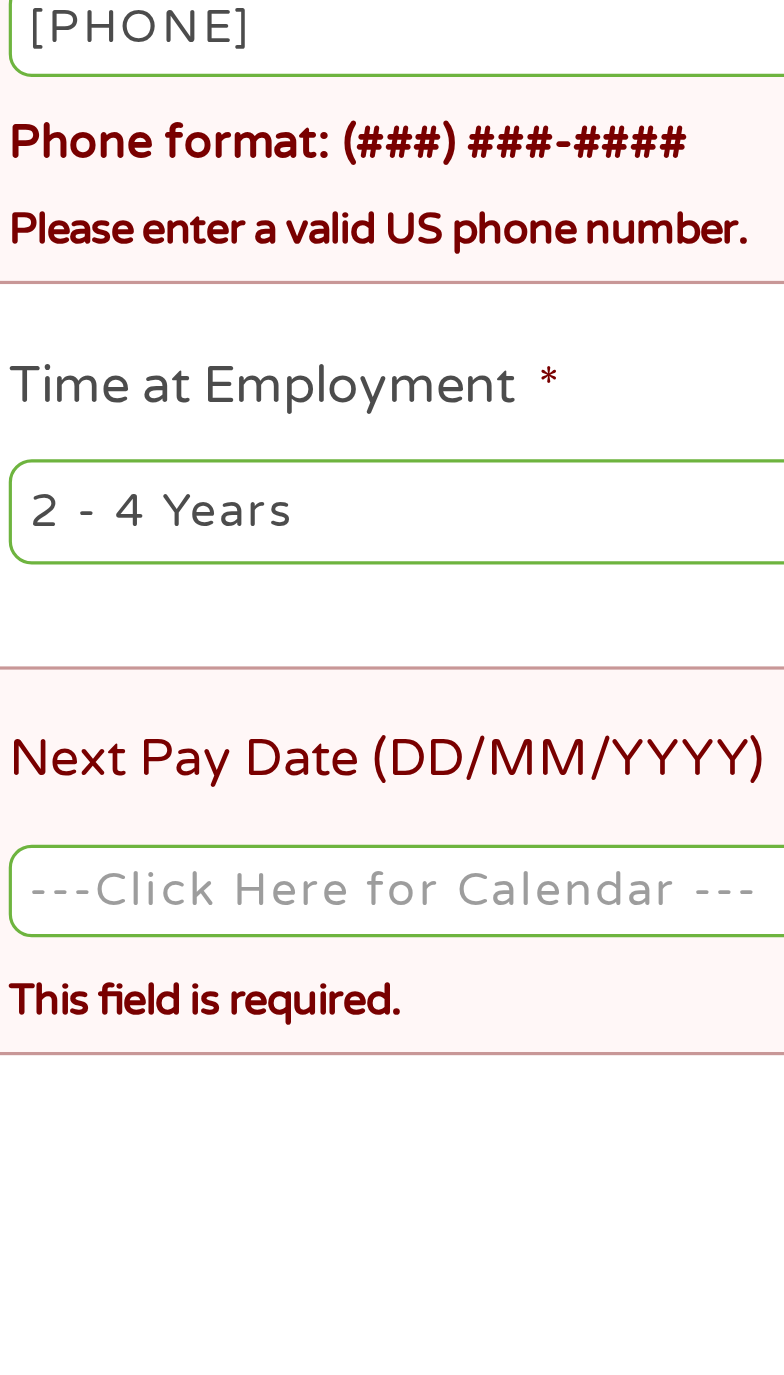 scroll, scrollTop: 26, scrollLeft: 0, axis: vertical 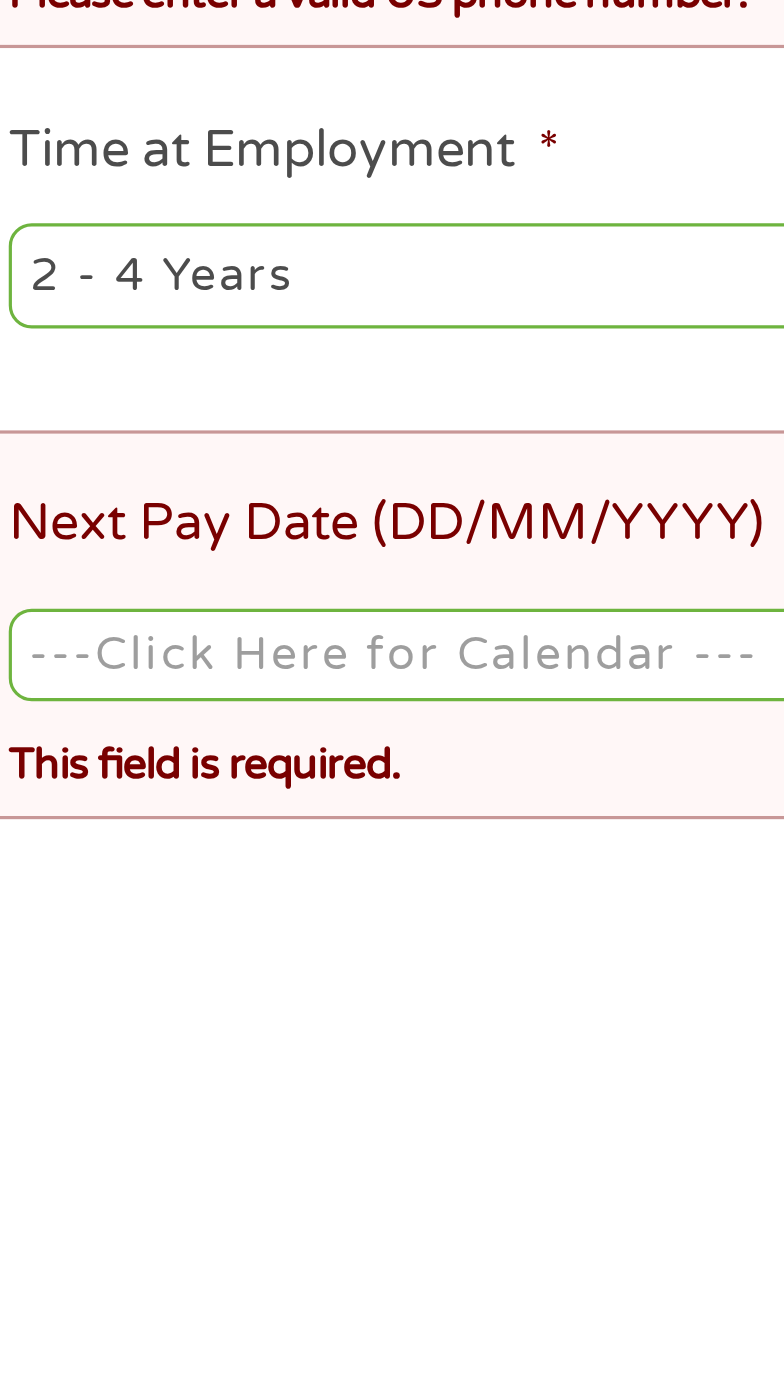 click on "--- Choose one --- 1 Year or less 1 - 2 Years 2 - 4 Years Over 4 Years" at bounding box center [220, 1193] 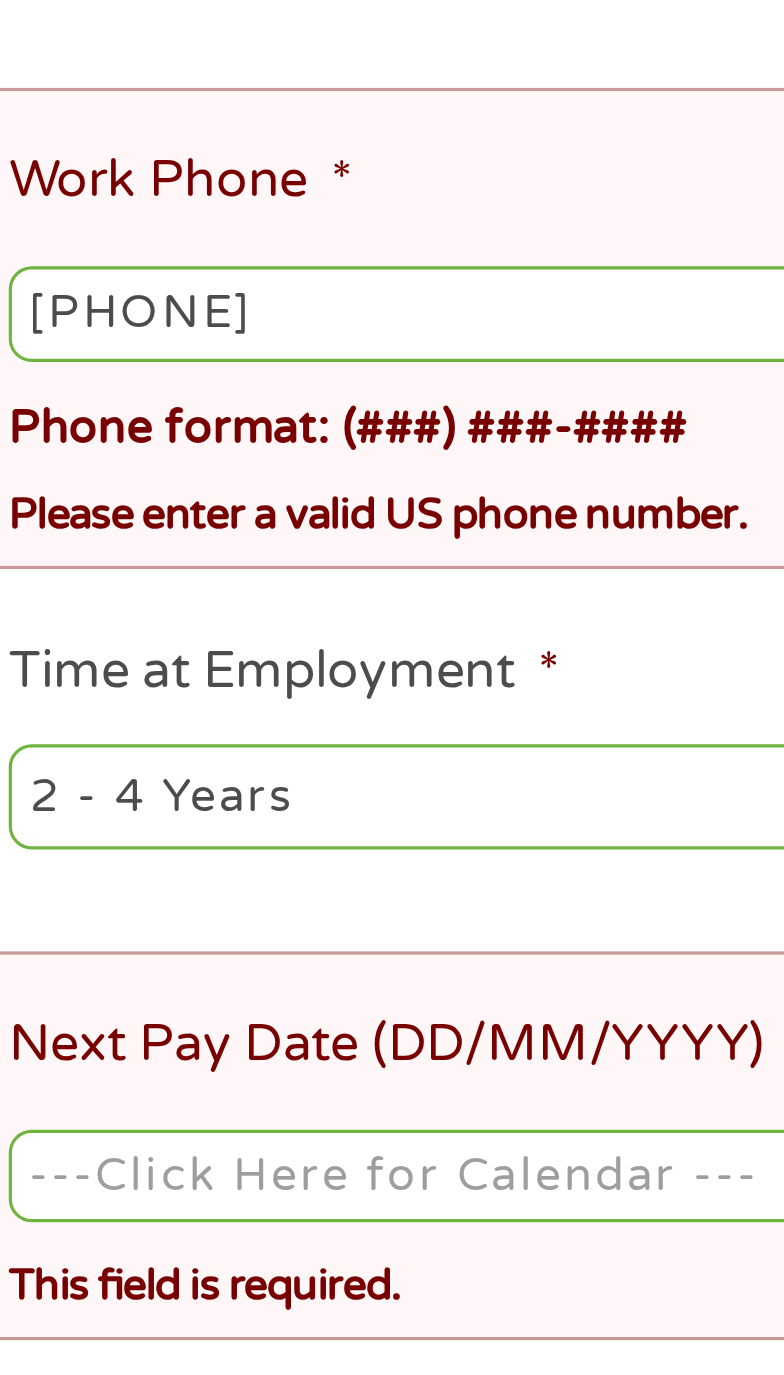 select on "60months" 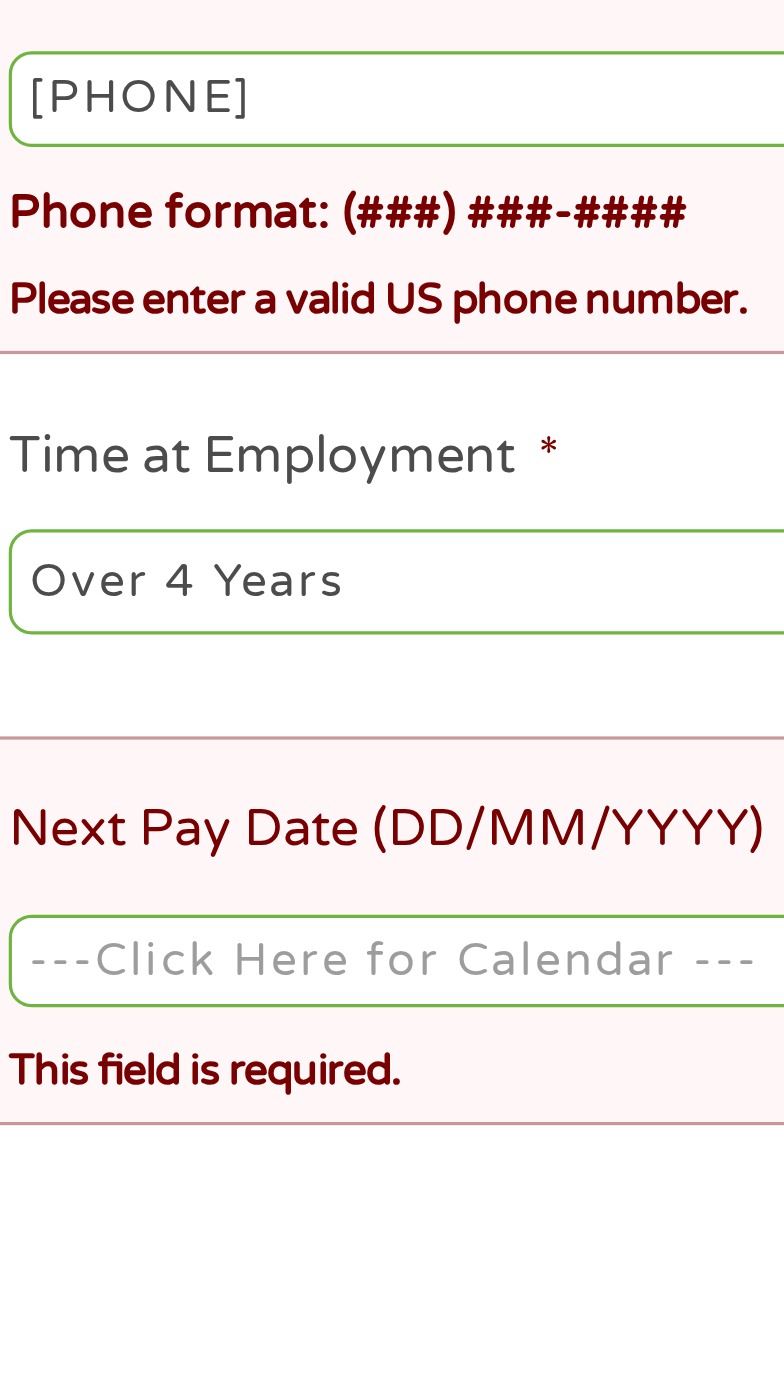 scroll, scrollTop: 26, scrollLeft: 0, axis: vertical 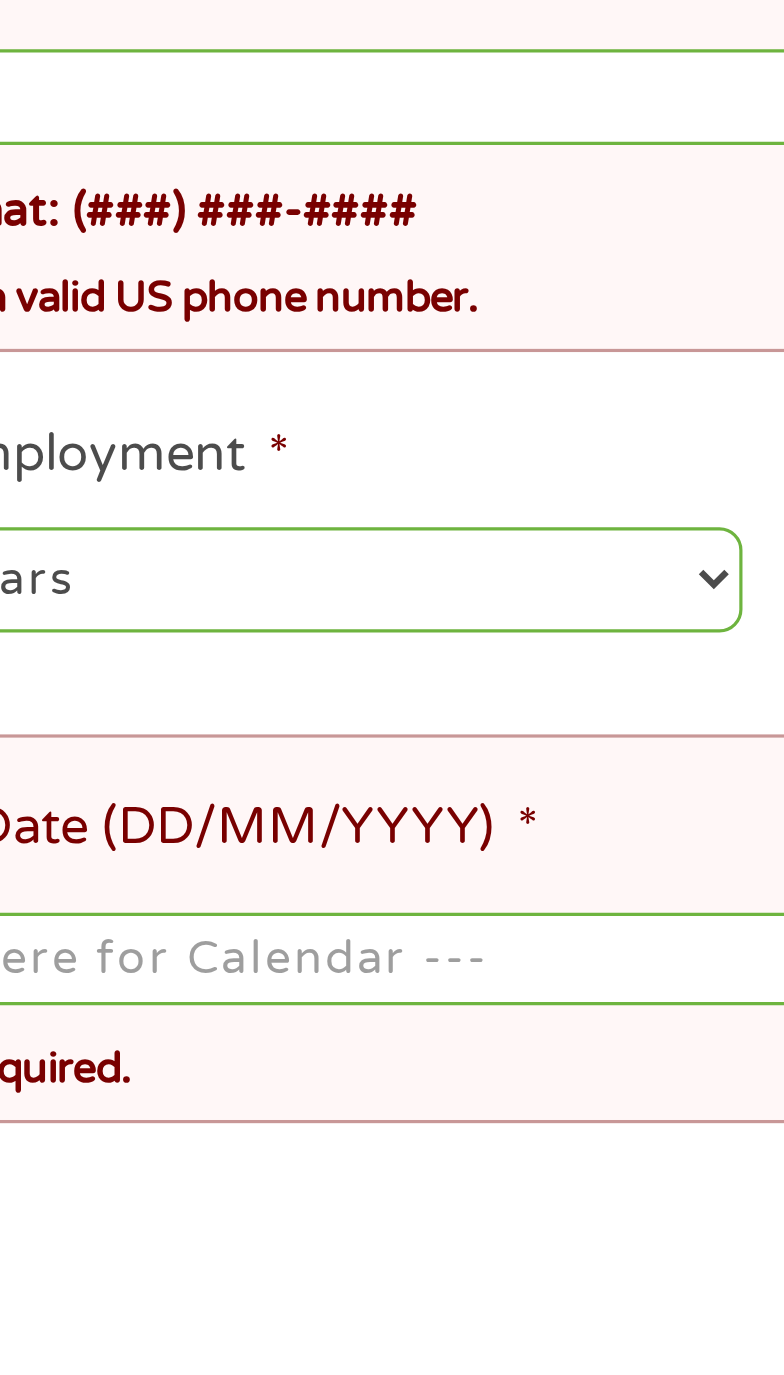 click on "Next Pay Date (DD/MM/YYYY) *" at bounding box center (392, 1313) 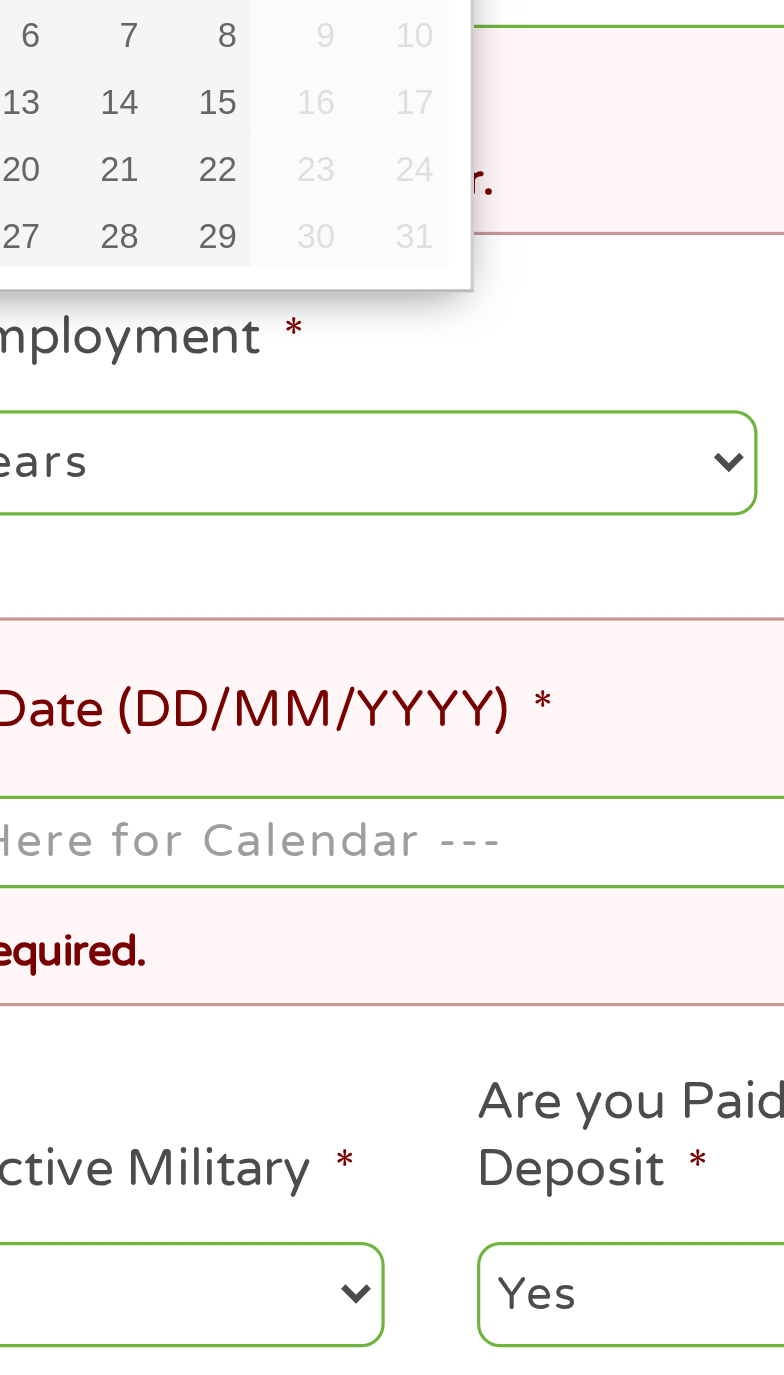scroll, scrollTop: 161, scrollLeft: 0, axis: vertical 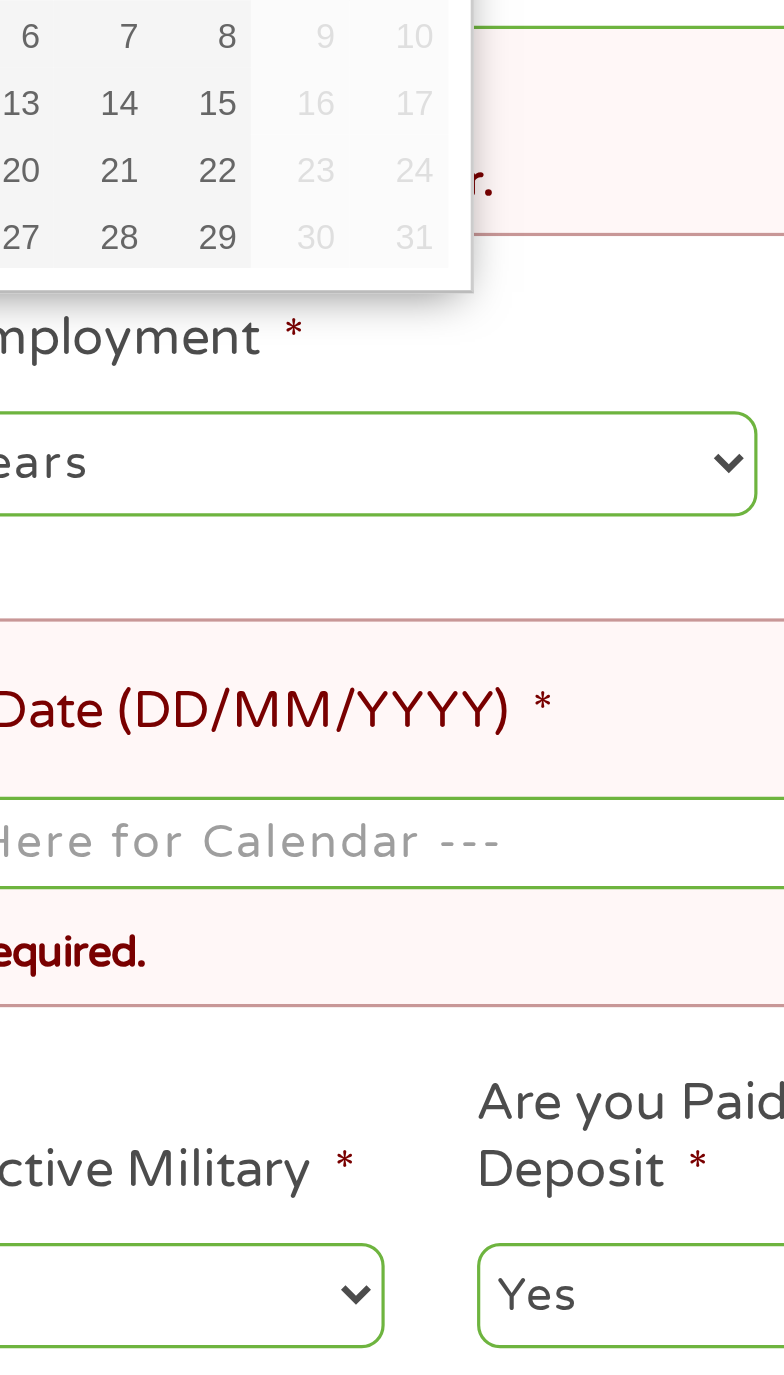 type on "[DATE]" 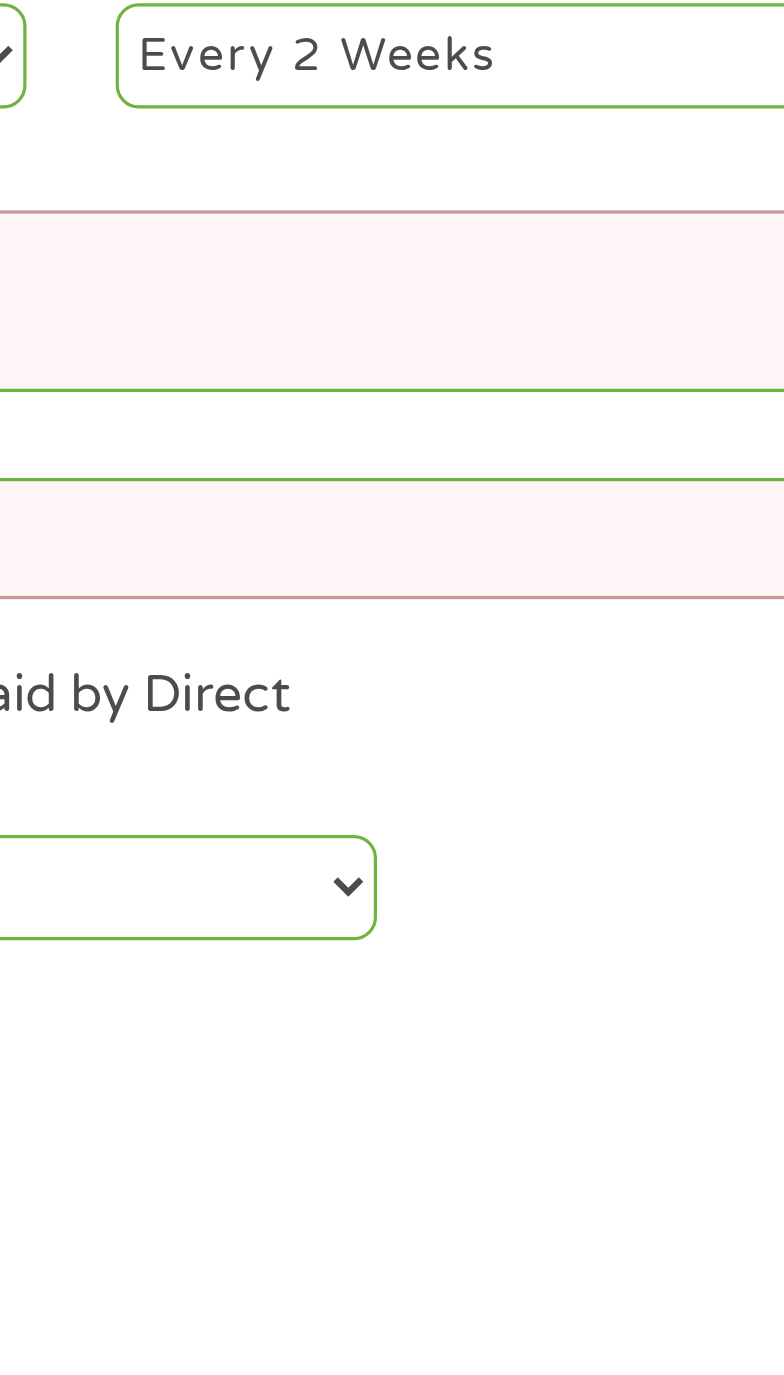 scroll, scrollTop: 166, scrollLeft: 0, axis: vertical 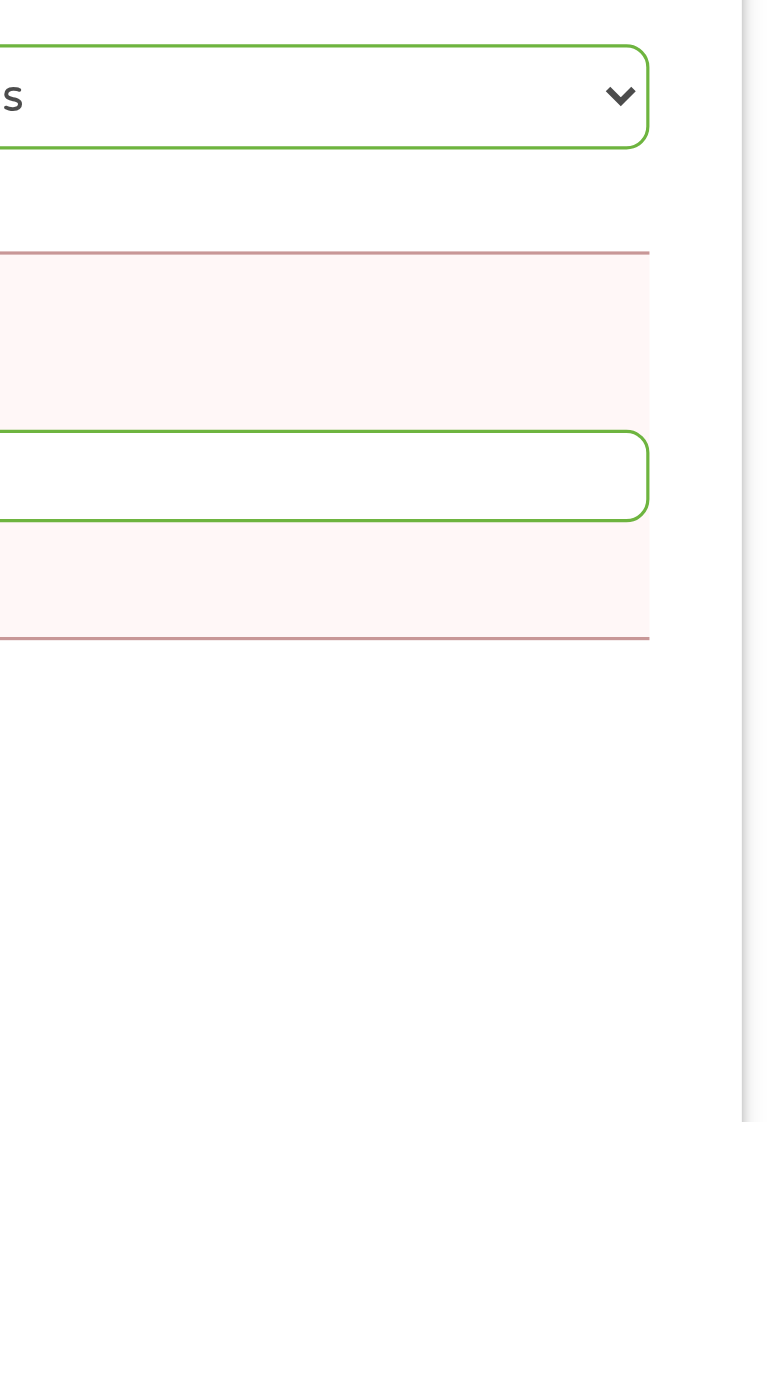 click on "Next" at bounding box center (649, 1400) 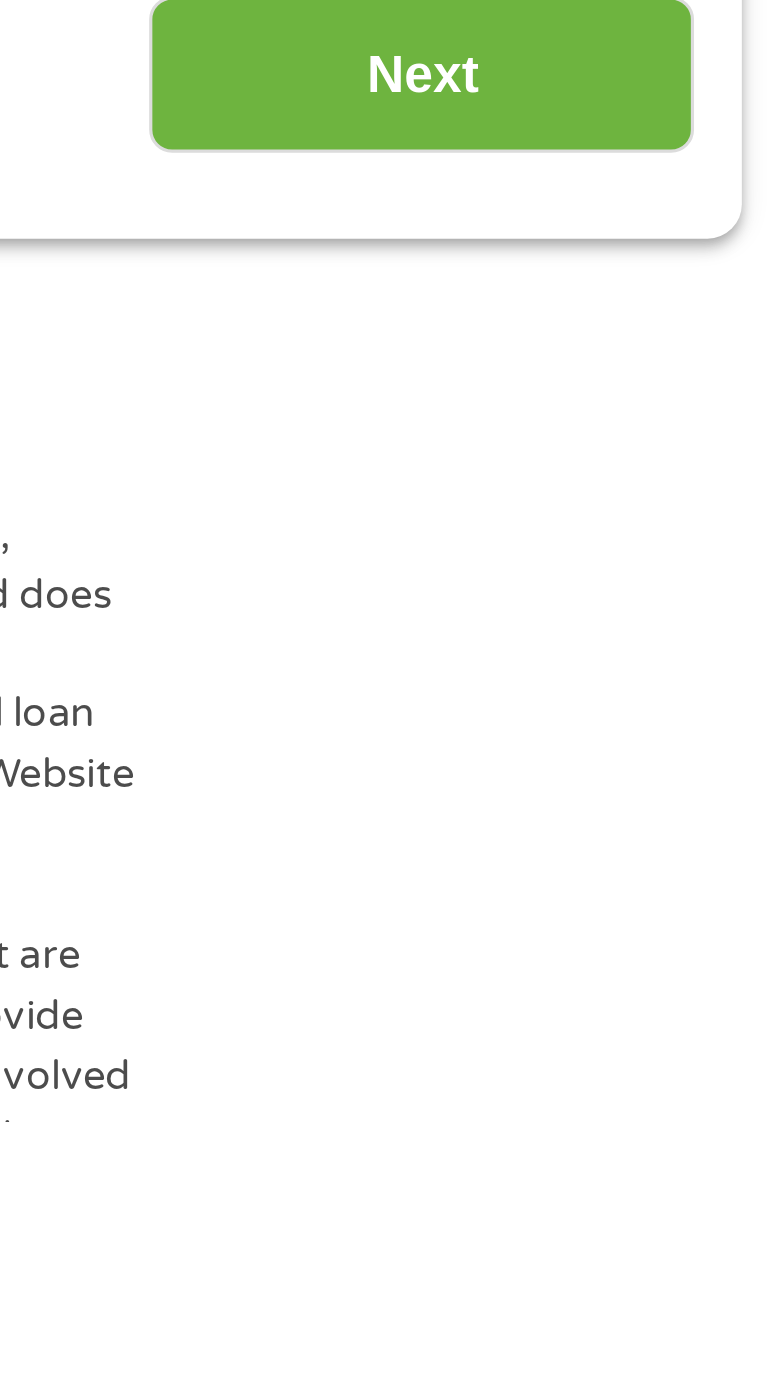 scroll, scrollTop: 117, scrollLeft: 0, axis: vertical 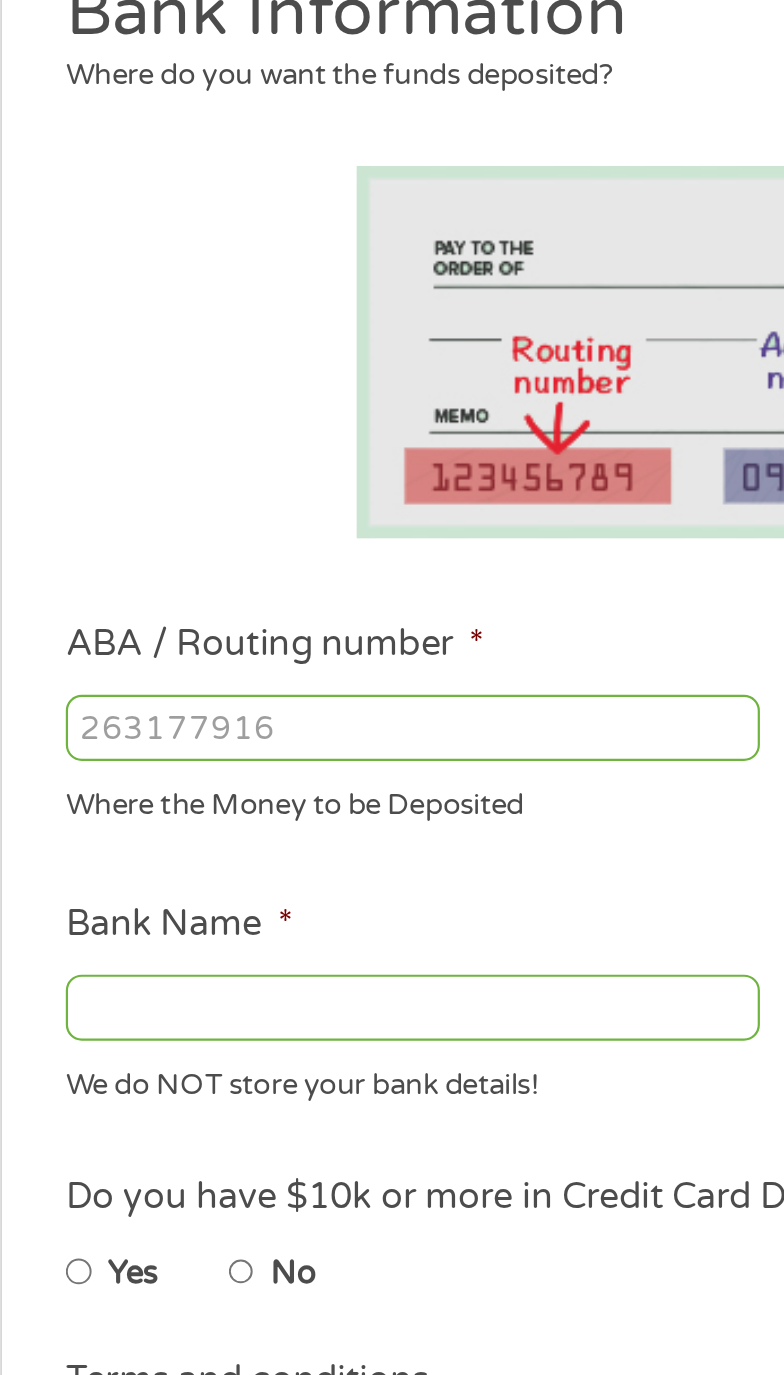 click on "ABA / Routing number *" at bounding box center (220, 496) 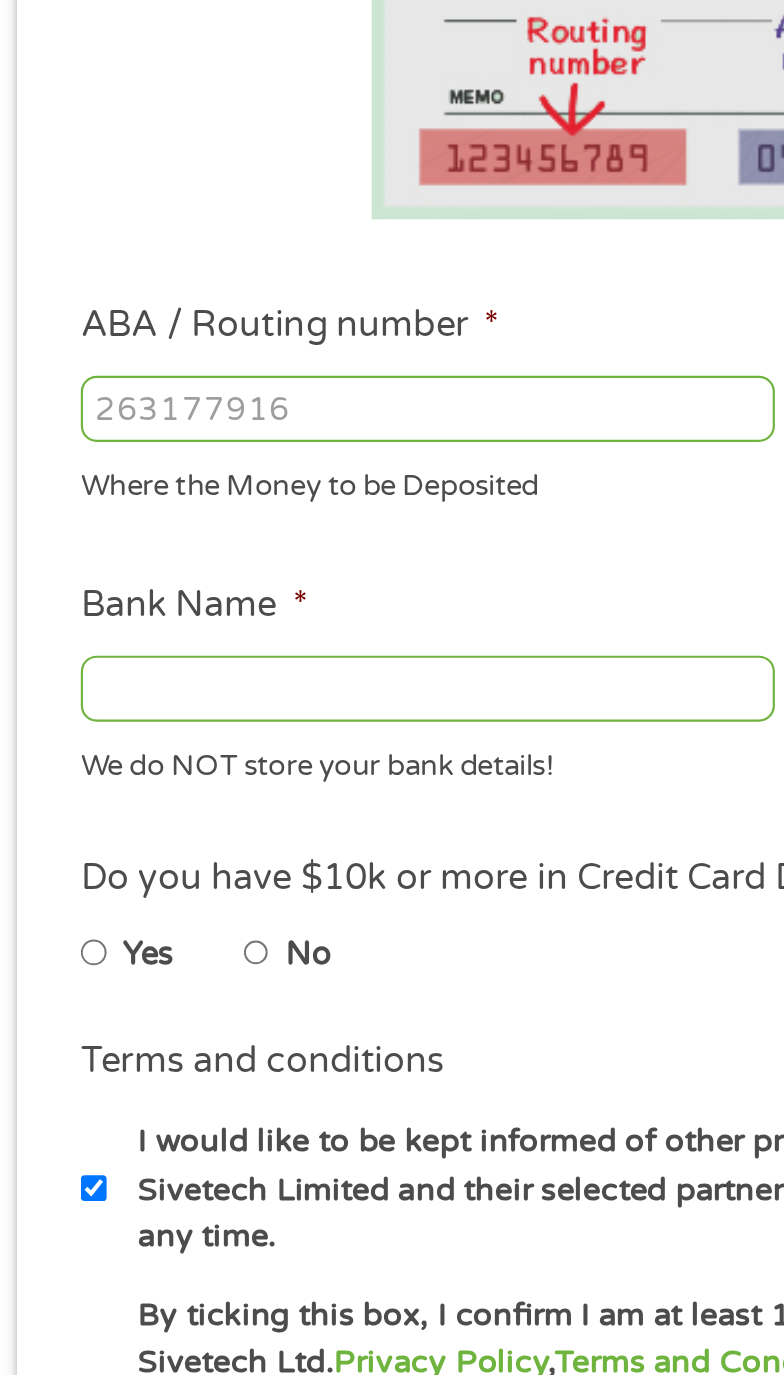 scroll, scrollTop: 93, scrollLeft: 0, axis: vertical 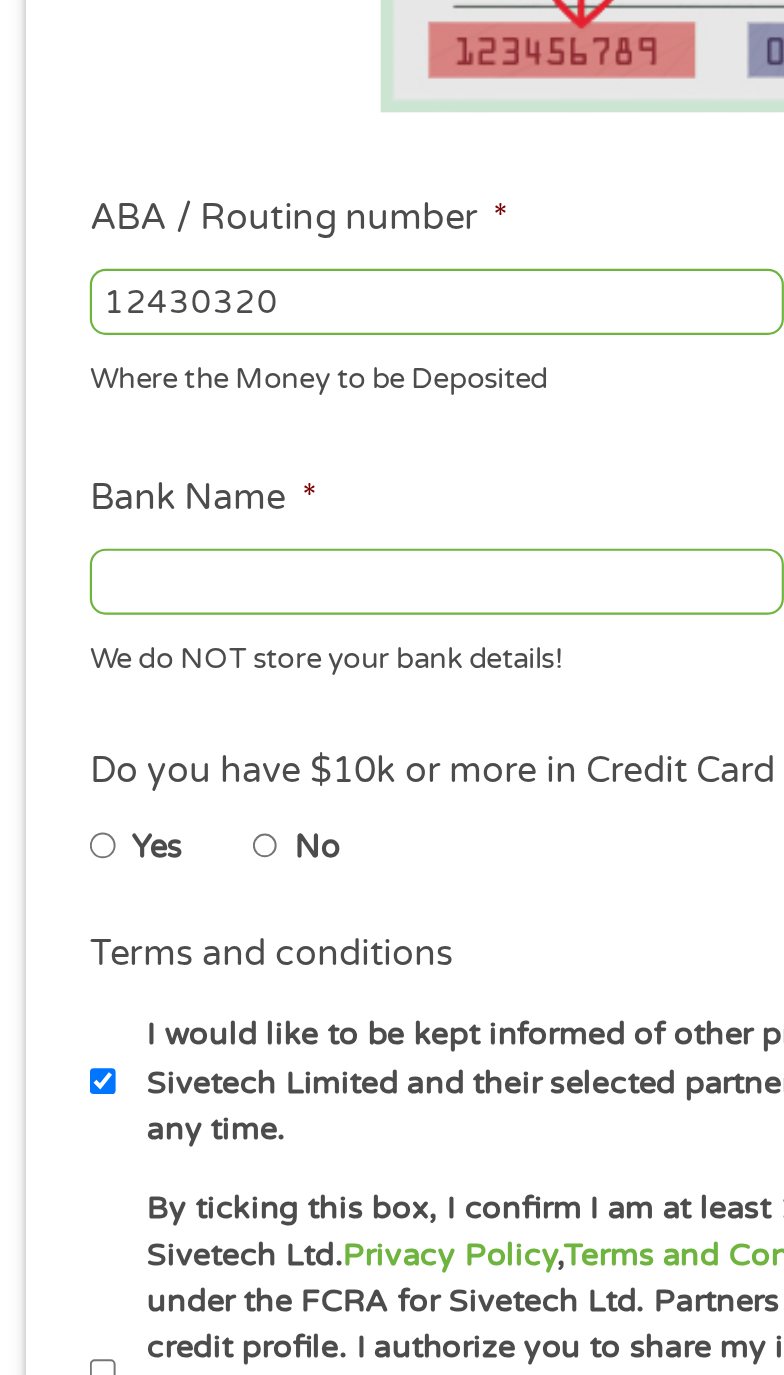 type on "124303201" 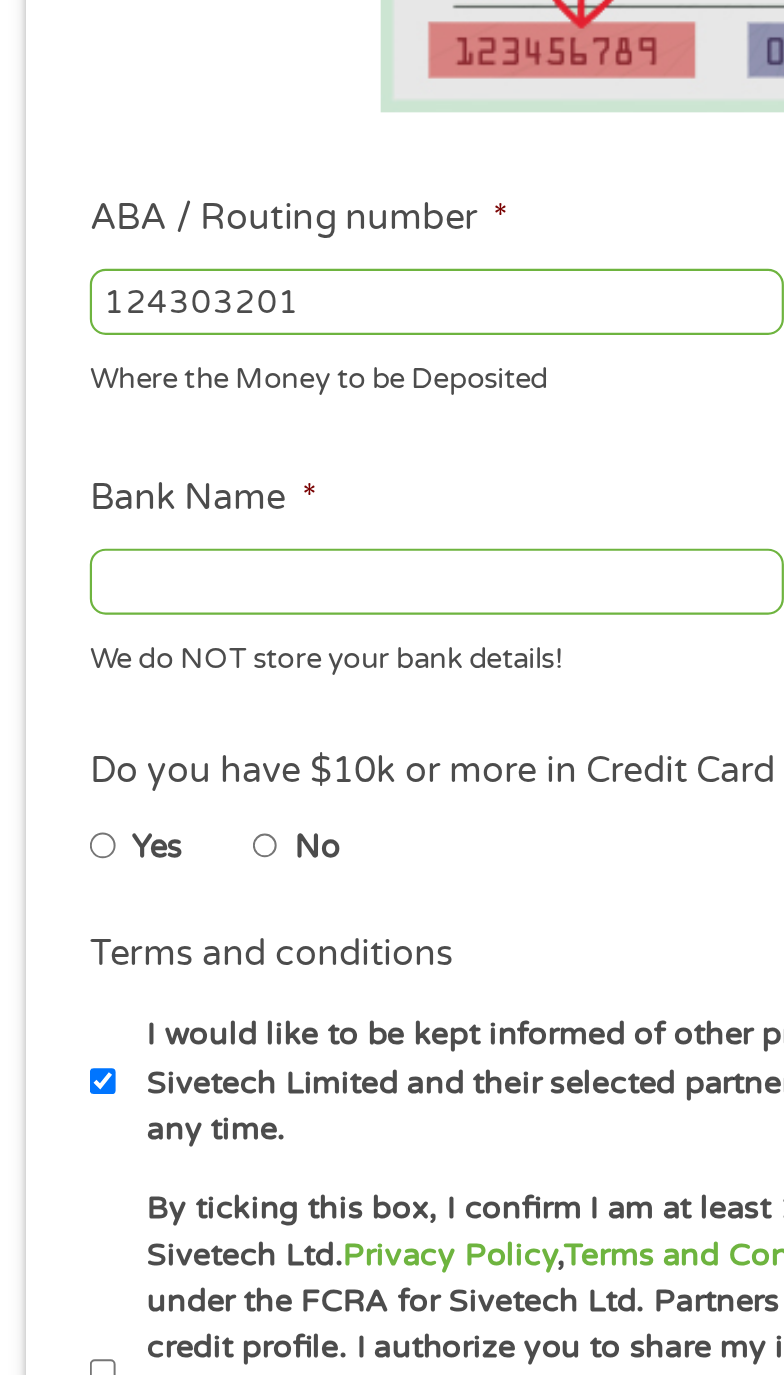 type on "VARO BANK, NATIONAL ASSOCIATION" 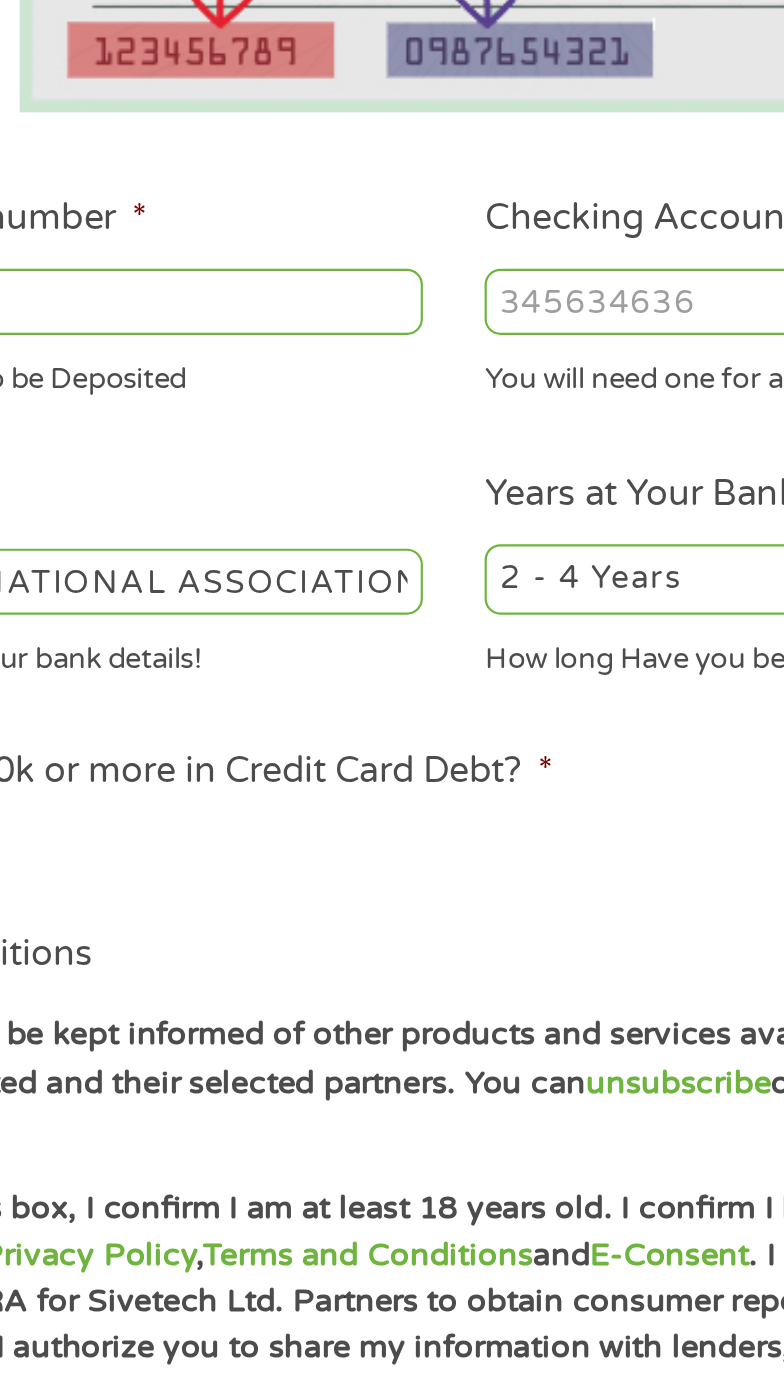type on "124303201" 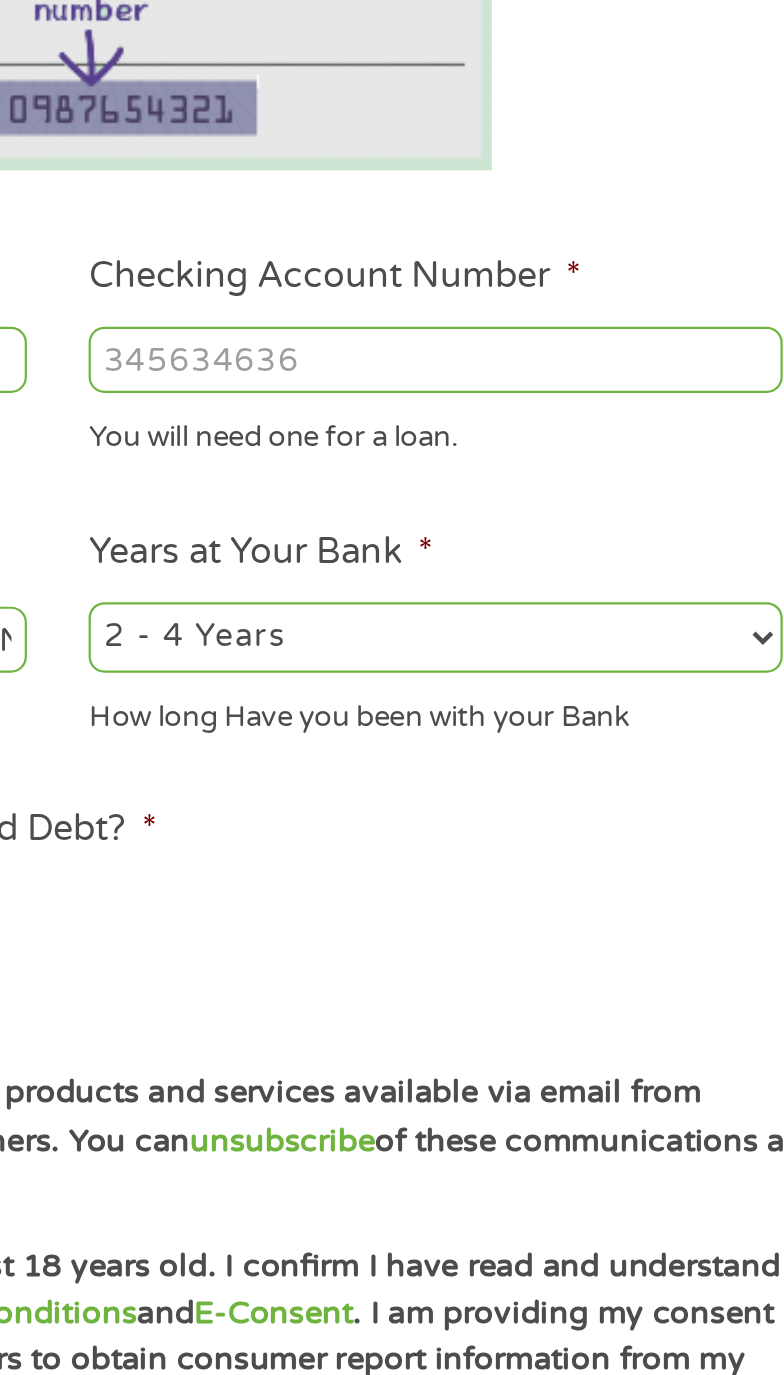click on "Checking Account Number *" at bounding box center [563, 496] 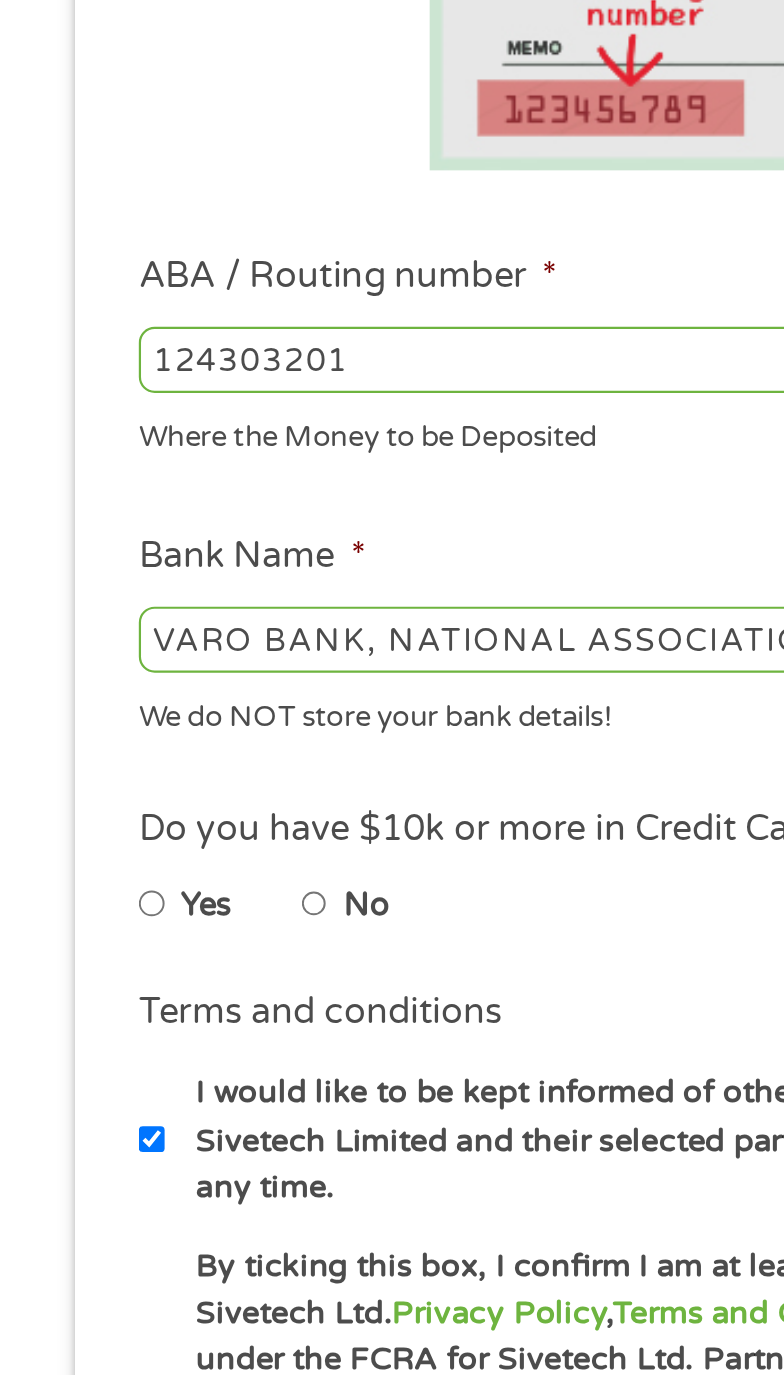 scroll, scrollTop: 93, scrollLeft: 0, axis: vertical 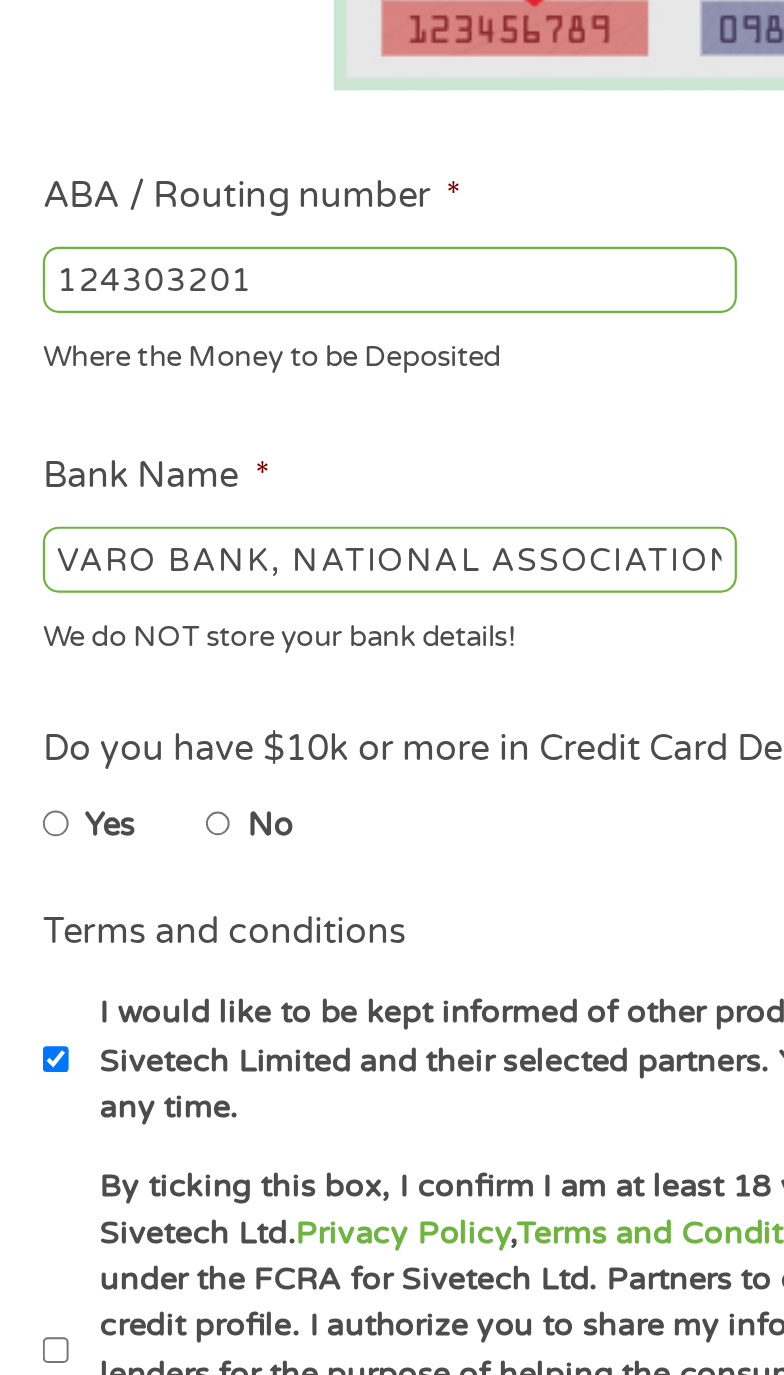 click on "No" at bounding box center [143, 743] 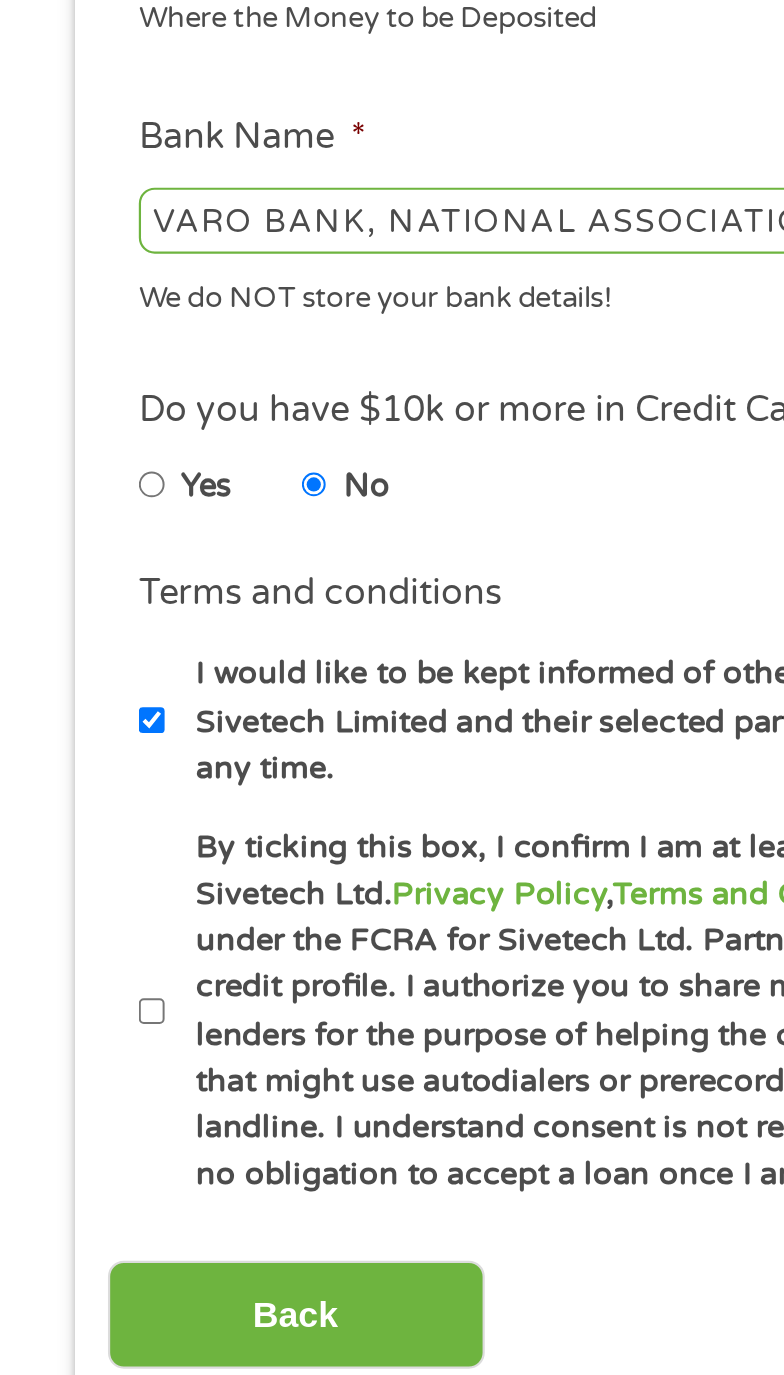 scroll, scrollTop: 96, scrollLeft: 0, axis: vertical 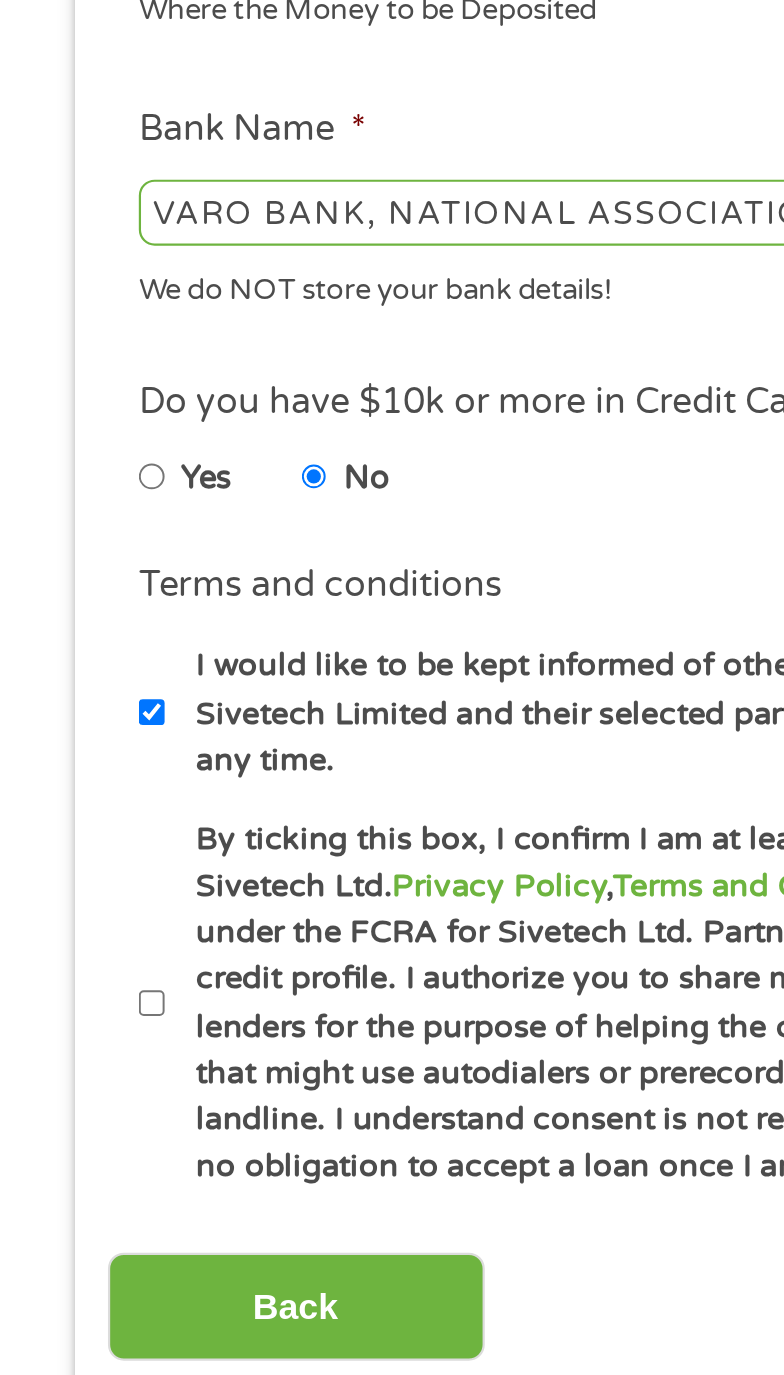 click on "By ticking this box, I confirm I am at least 18 years old. I confirm I have read and understand Sivetech Ltd.  Privacy Policy ,  Terms and Conditions  and  E-Consent . I am providing my consent under the FCRA for Sivetech Ltd. Partners to obtain consumer report information from my credit profile. I authorize you to share my information with lenders, third-party networks of lenders for the purpose of helping the consumer obtain a loan and other marketing partners that might use autodialers or prerecorded messages to call or text me on my mobile phone or landline. I understand consent is not required to obtain a loan. I further understand that I have no obligation to accept a loan once I am connected with an available lender." at bounding box center [404, 979] 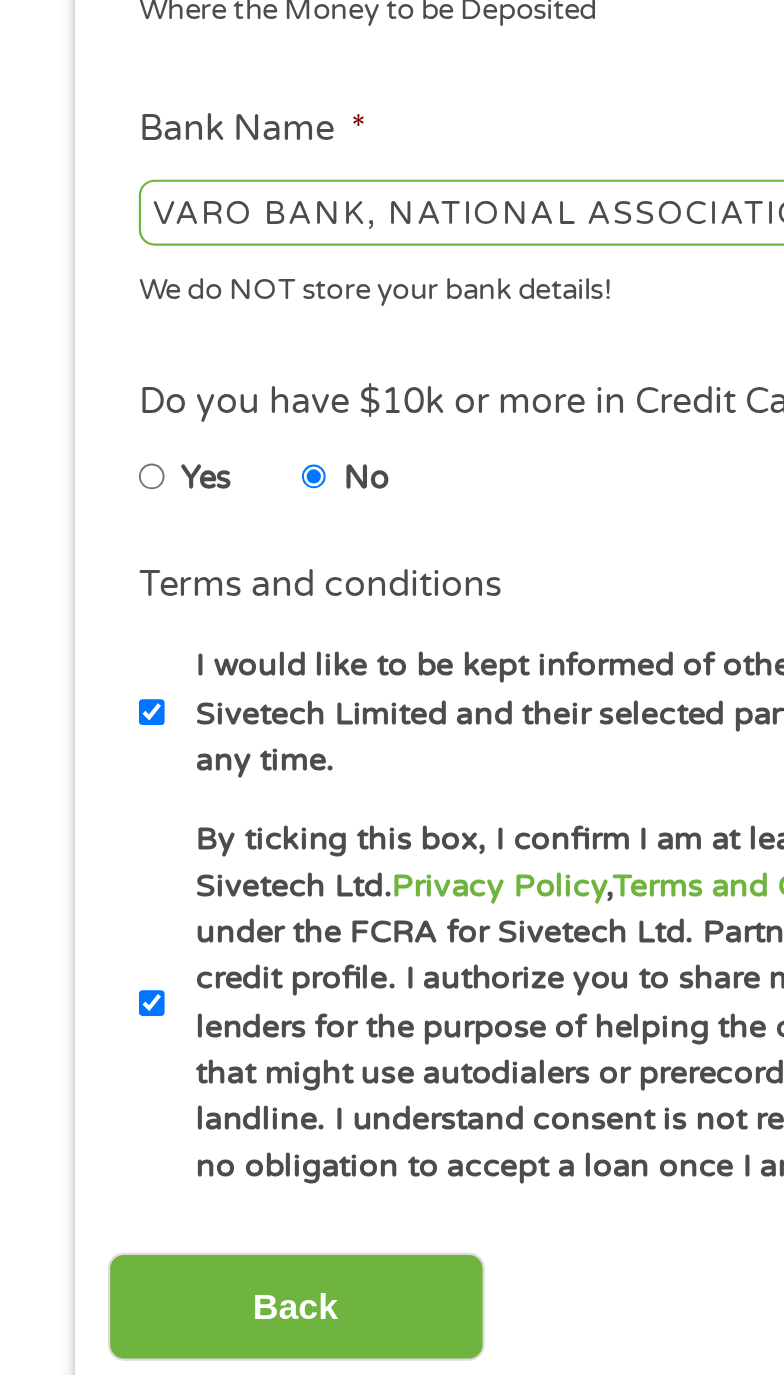 click on "By ticking this box, I confirm I am at least 18 years old. I confirm I have read and understand Sivetech Ltd.  Privacy Policy ,  Terms and Conditions  and  E-Consent . I am providing my consent under the FCRA for Sivetech Ltd. Partners to obtain consumer report information from my credit profile. I authorize you to share my information with lenders, third-party networks of lenders for the purpose of helping the consumer obtain a loan and other marketing partners that might use autodialers or prerecorded messages to call or text me on my mobile phone or landline. I understand consent is not required to obtain a loan. I further understand that I have no obligation to accept a loan once I am connected with an available lender." at bounding box center [69, 979] 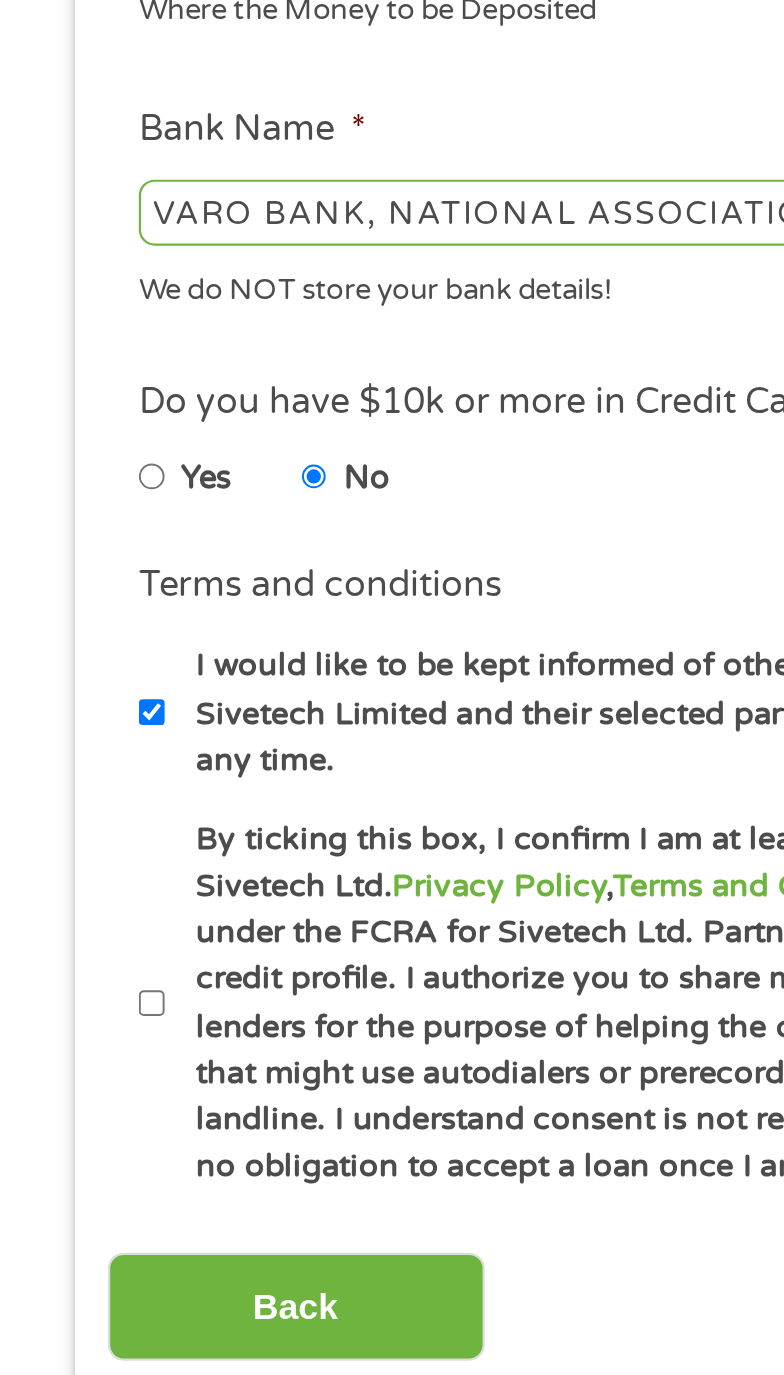 click on "By ticking this box, I confirm I am at least 18 years old. I confirm I have read and understand Sivetech Ltd.  Privacy Policy ,  Terms and Conditions  and  E-Consent . I am providing my consent under the FCRA for Sivetech Ltd. Partners to obtain consumer report information from my credit profile. I authorize you to share my information with lenders, third-party networks of lenders for the purpose of helping the consumer obtain a loan and other marketing partners that might use autodialers or prerecorded messages to call or text me on my mobile phone or landline. I understand consent is not required to obtain a loan. I further understand that I have no obligation to accept a loan once I am connected with an available lender." at bounding box center (404, 979) 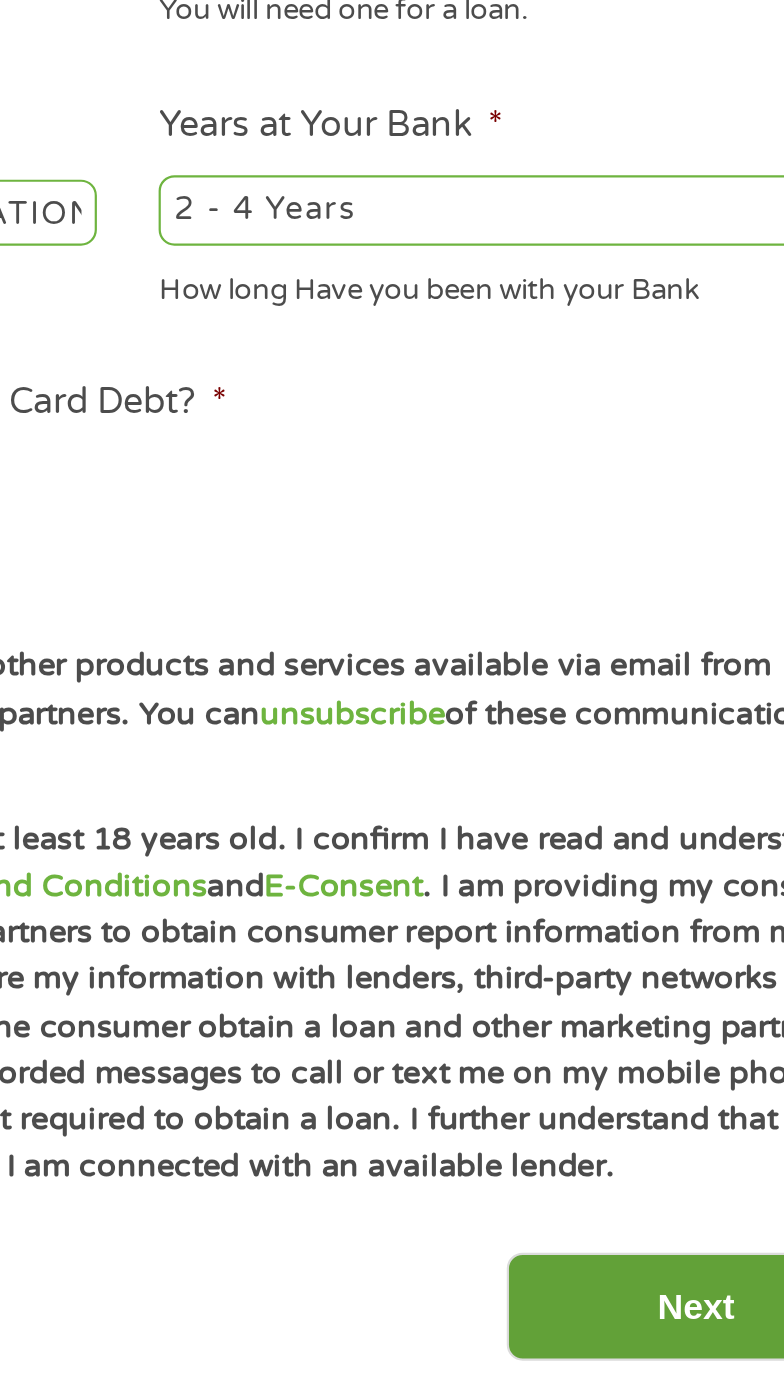 click on "Next" at bounding box center [649, 1116] 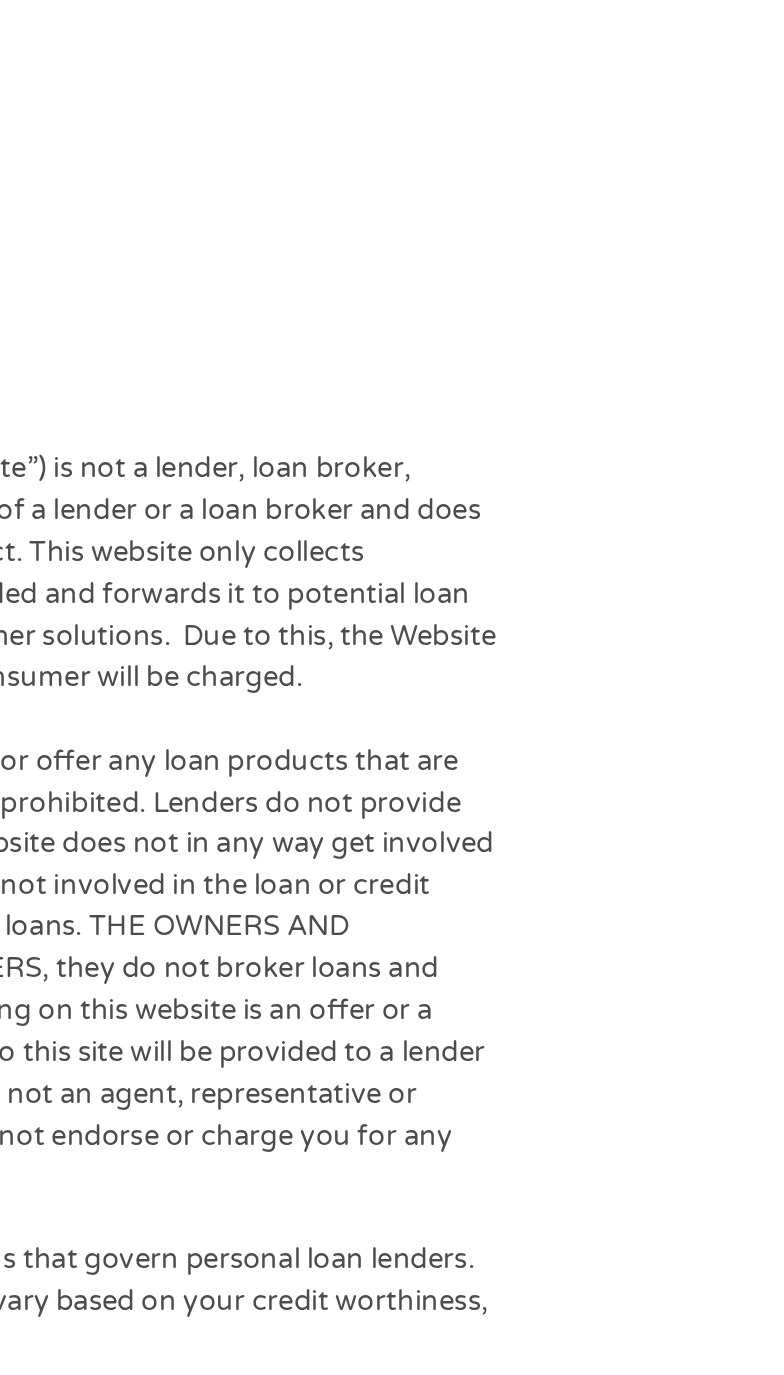 scroll, scrollTop: 26, scrollLeft: 0, axis: vertical 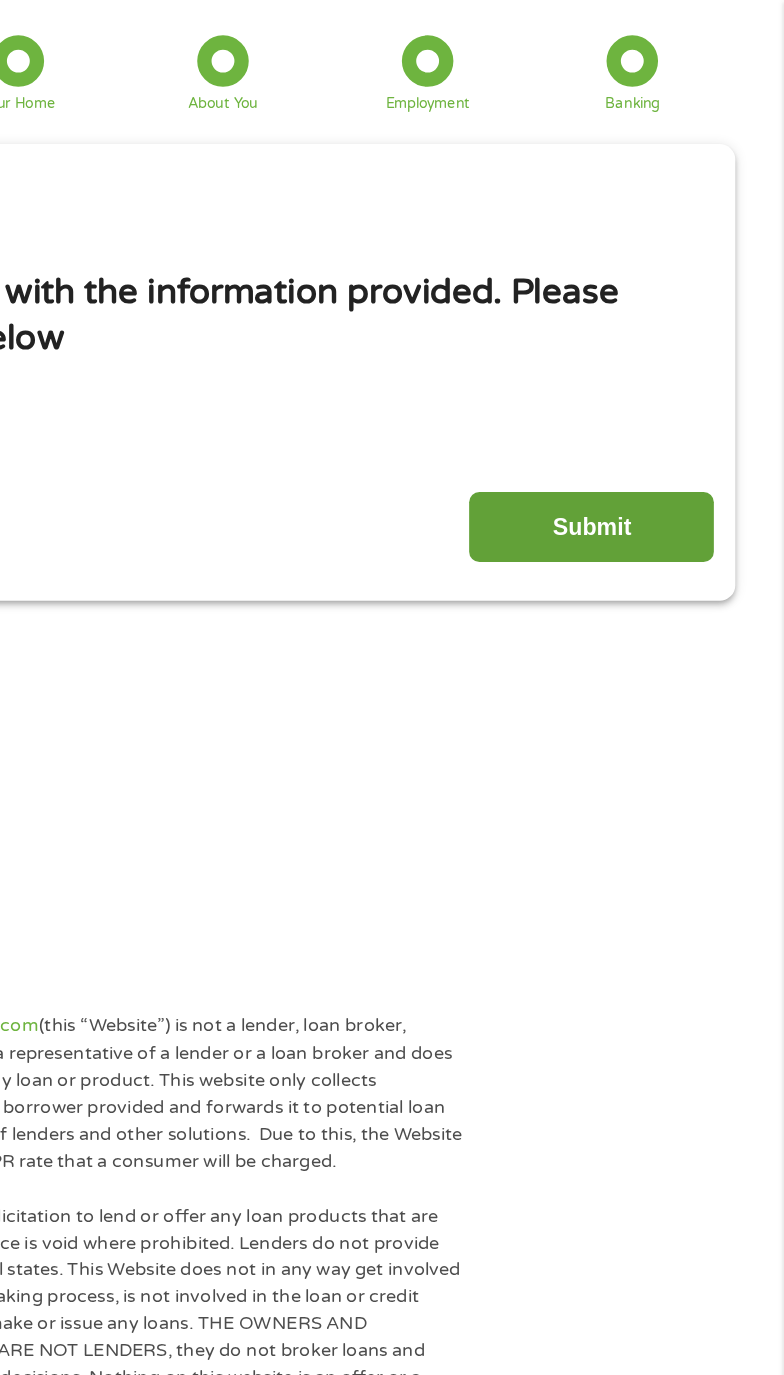 click on "Submit" at bounding box center (649, 368) 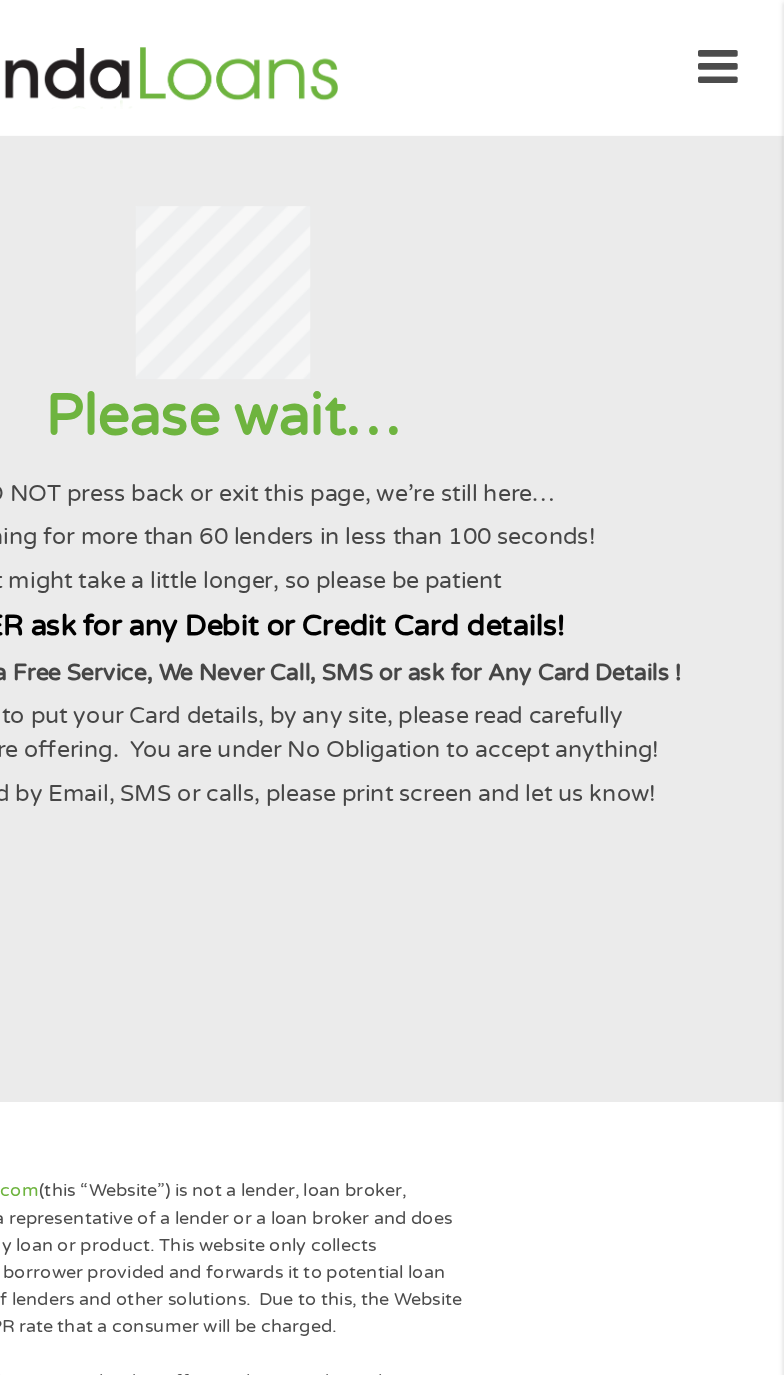 scroll, scrollTop: 0, scrollLeft: 0, axis: both 